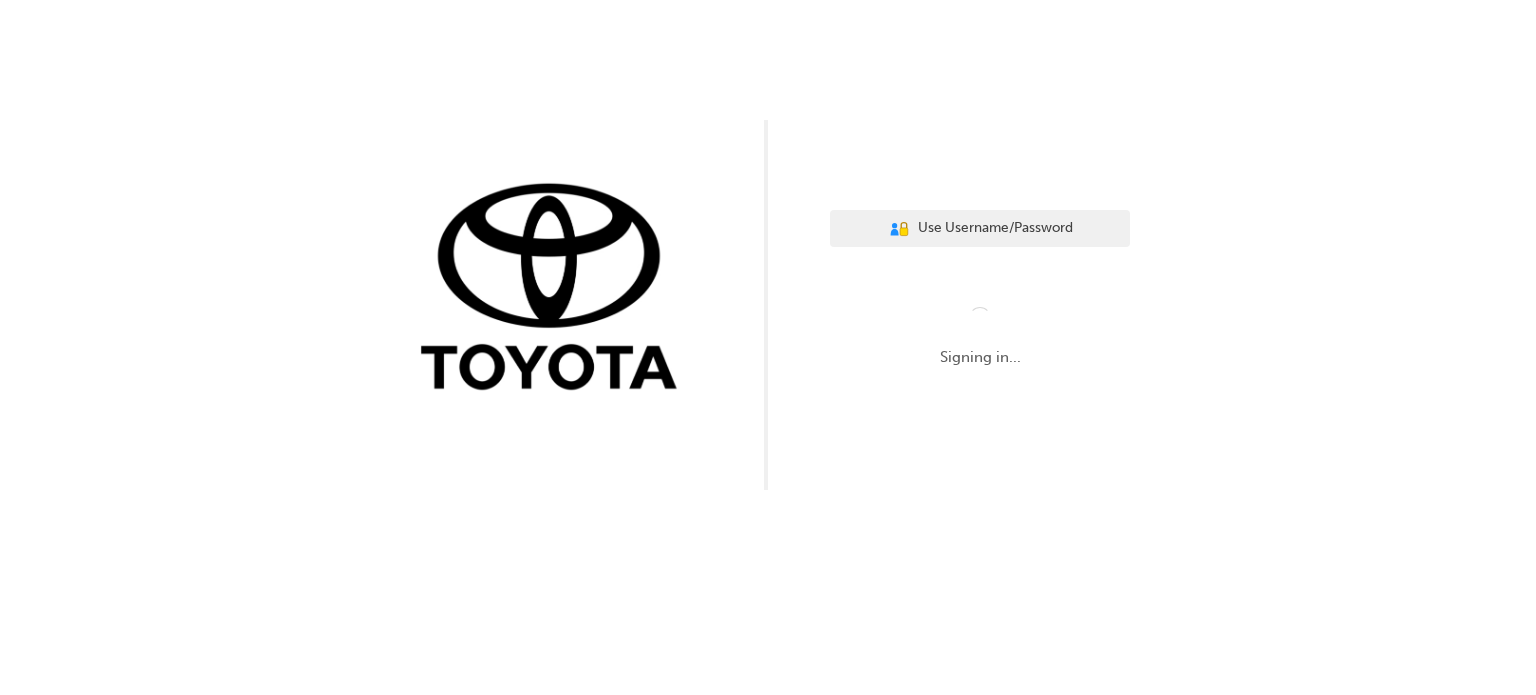 scroll, scrollTop: 0, scrollLeft: 0, axis: both 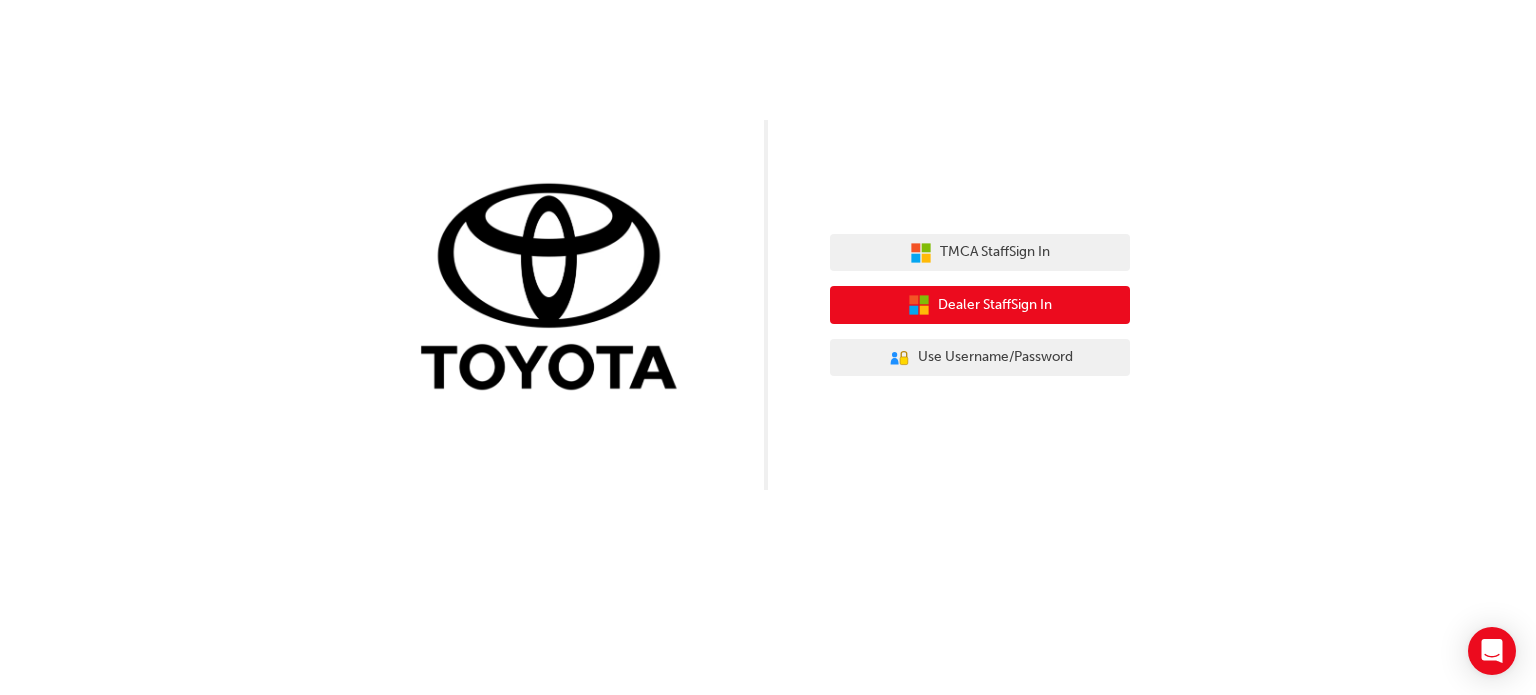 click on "TMCA Staff  Sign In Dealer Staff  Sign In User Authentication Icon - Blue Person, Gold Lock     Use Username/Password" at bounding box center [980, 305] 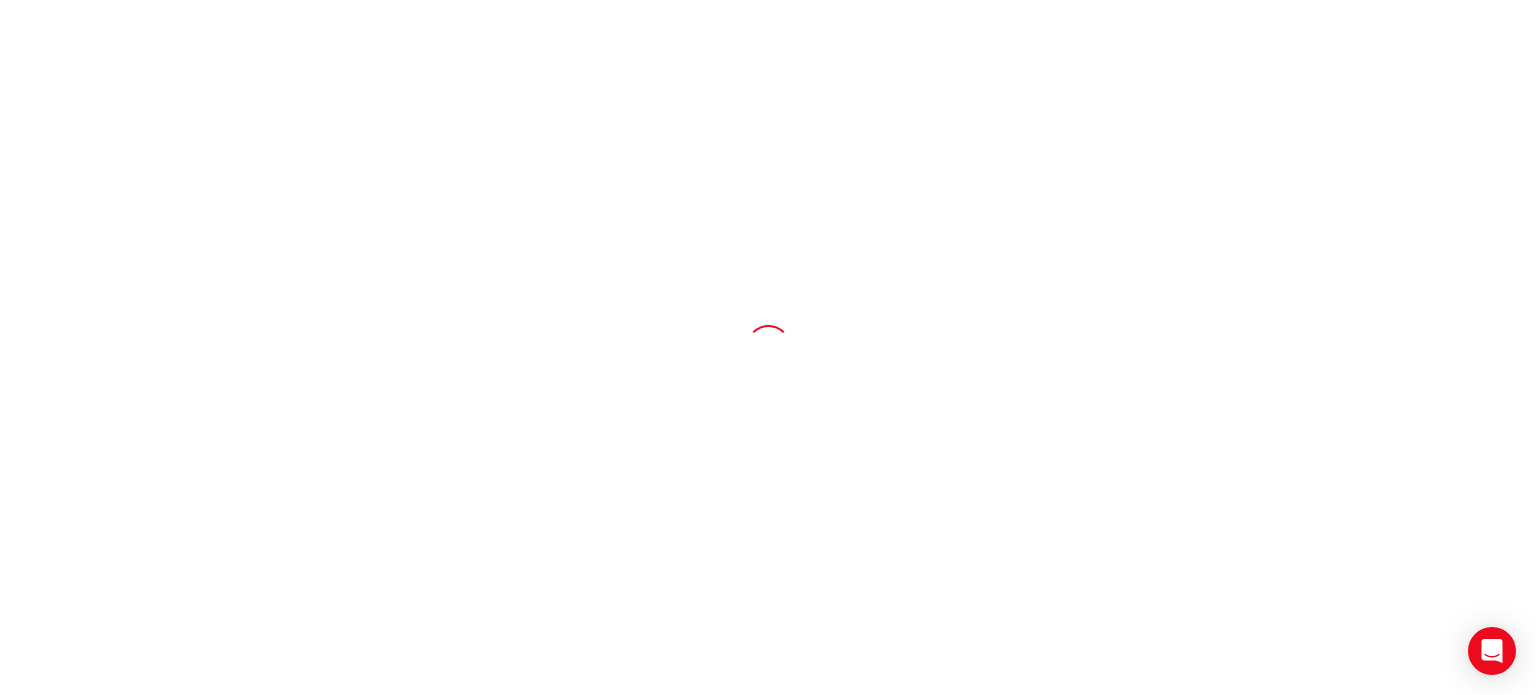 scroll, scrollTop: 0, scrollLeft: 0, axis: both 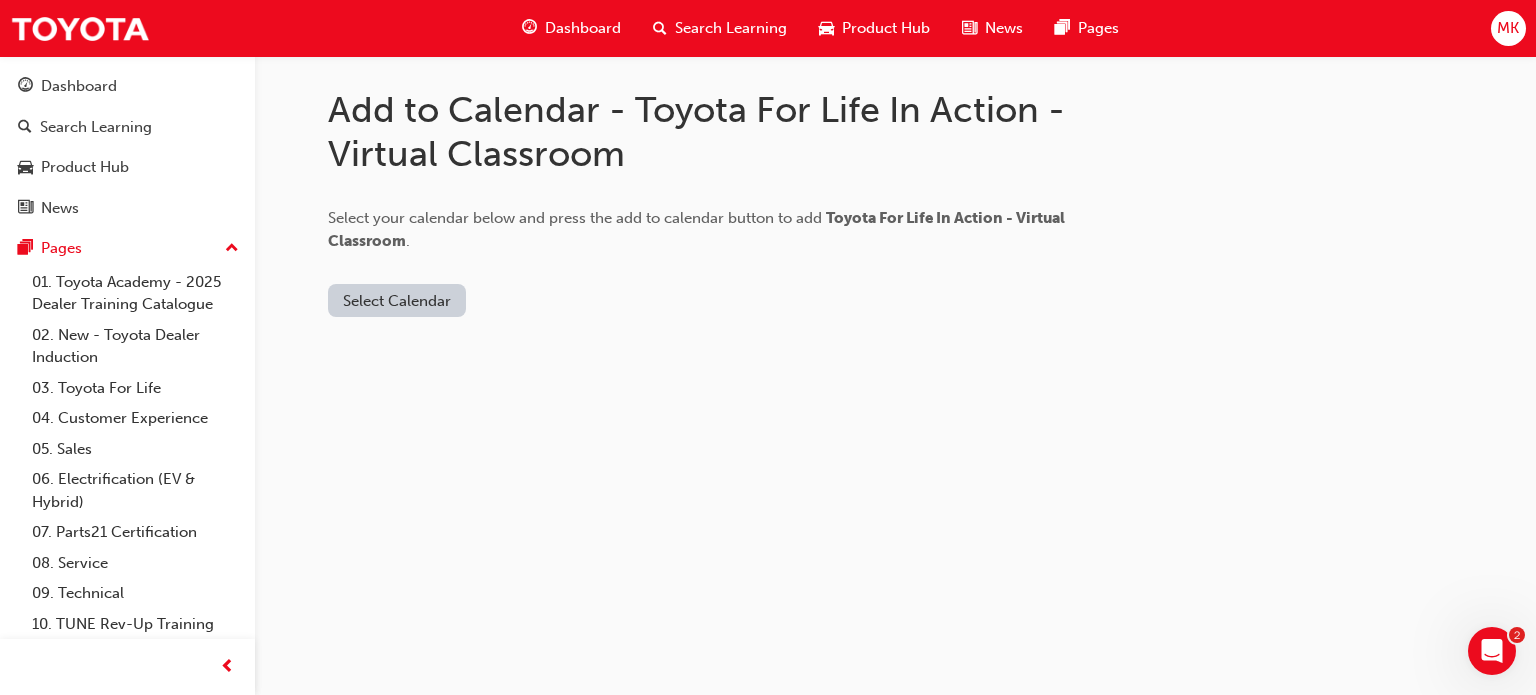 click on "Select Calendar" at bounding box center [397, 300] 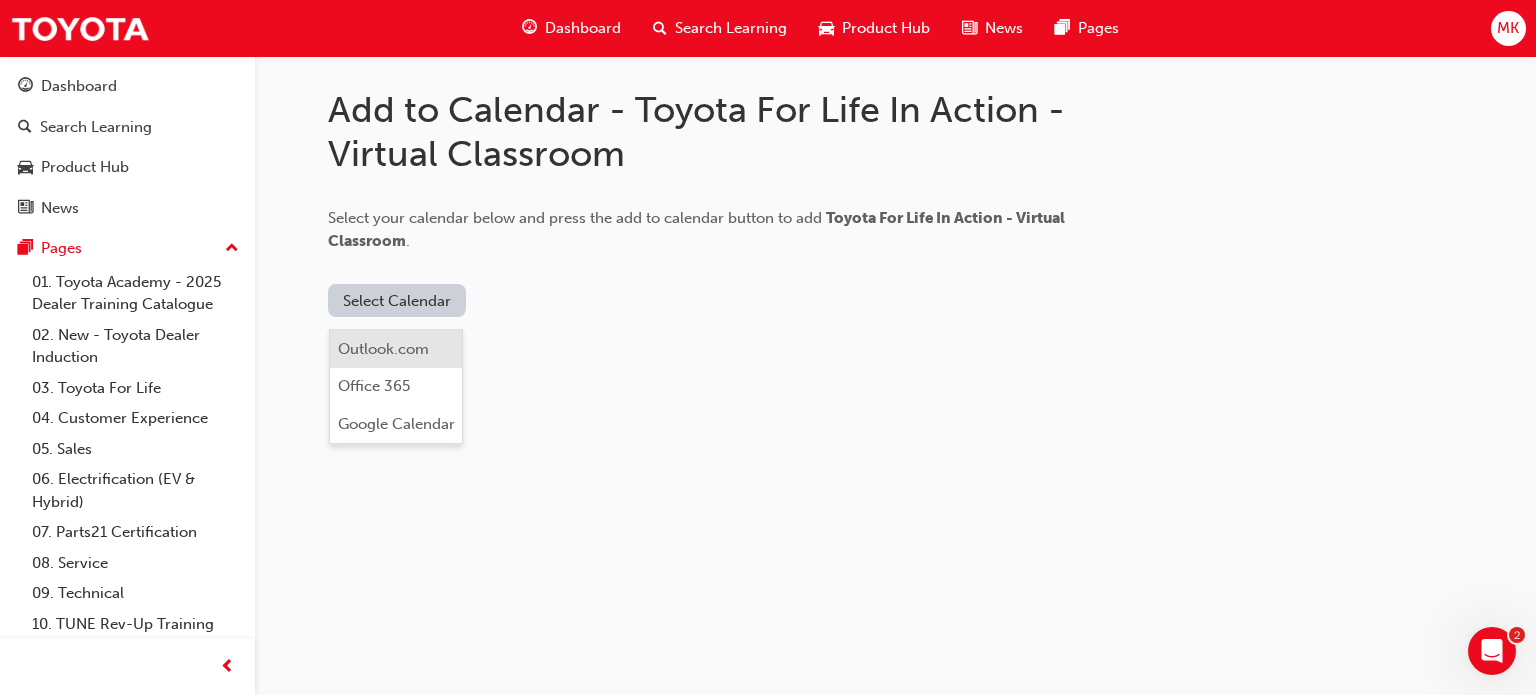 click on "Outlook.com" at bounding box center (383, 349) 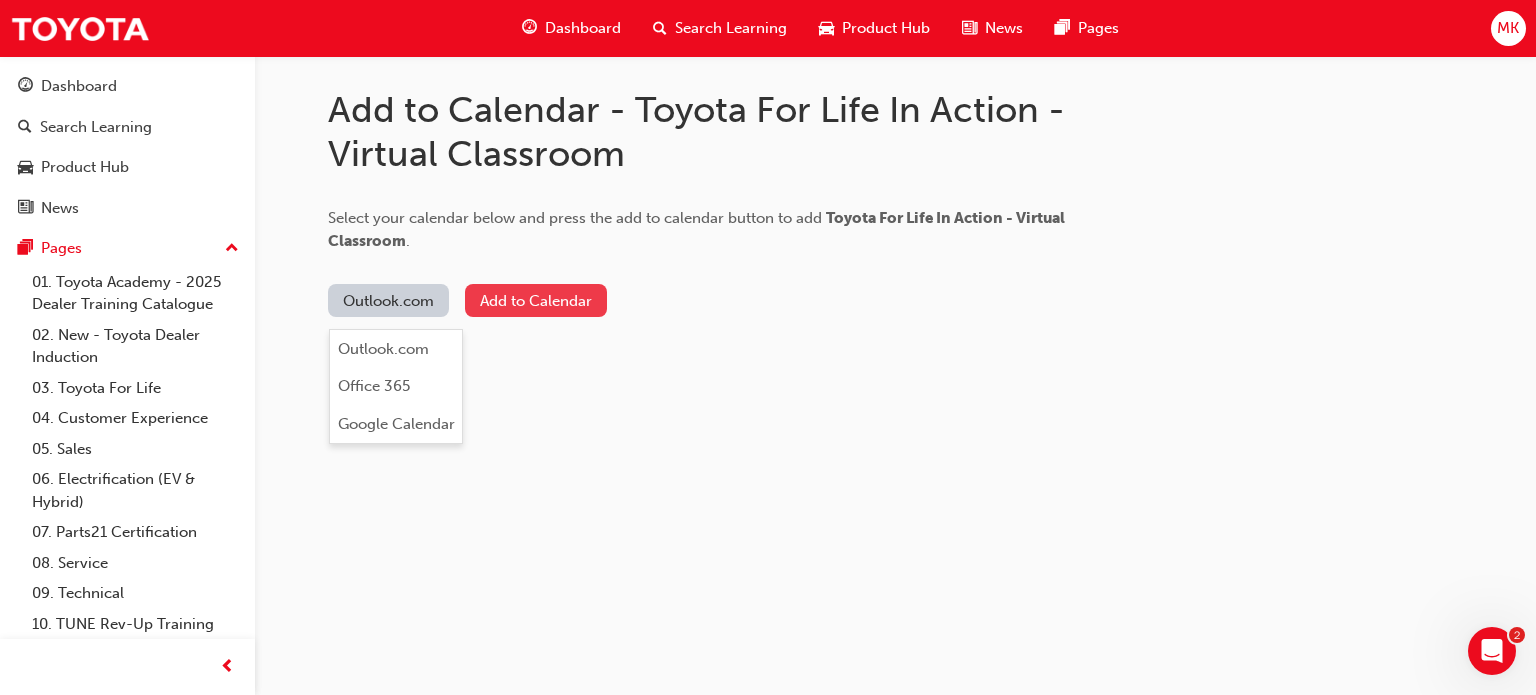 click on "Add to Calendar" at bounding box center [536, 300] 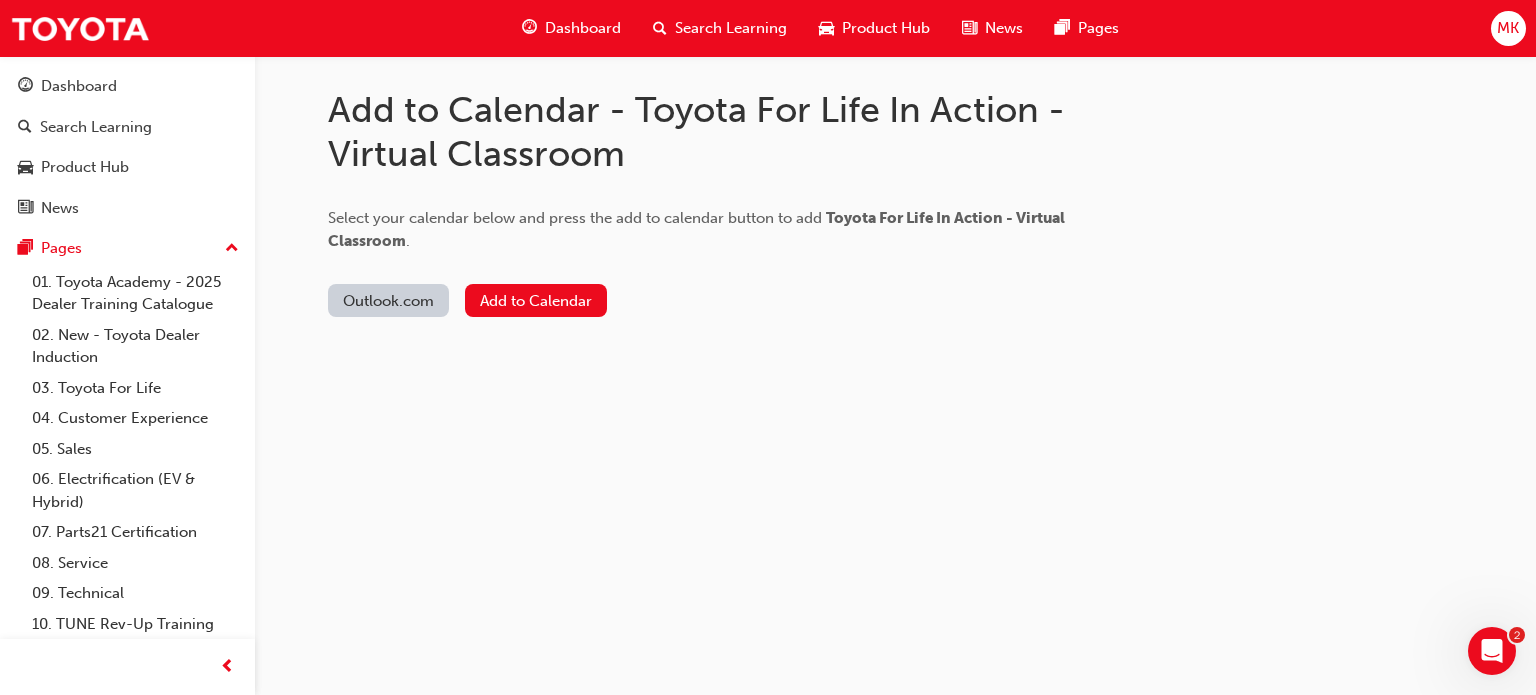 click on "Dashboard" at bounding box center (583, 28) 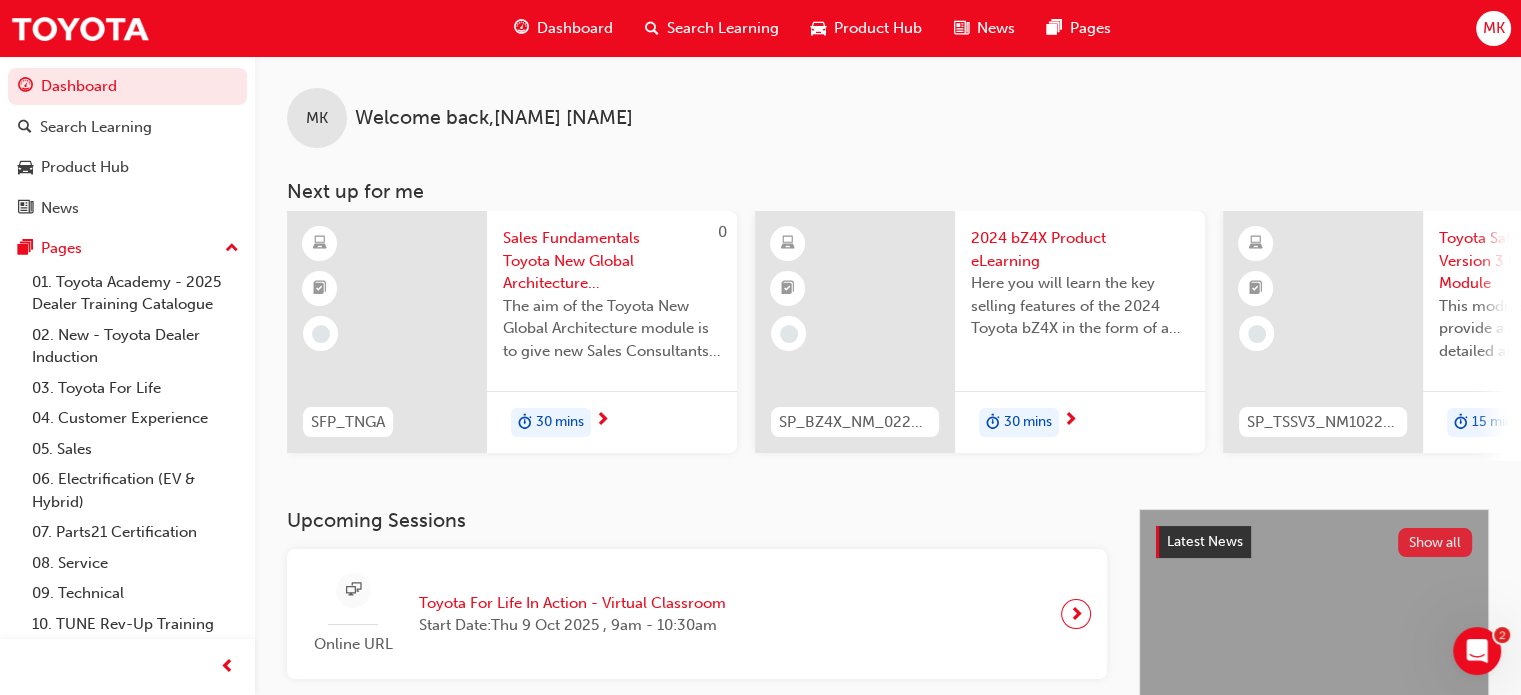 click on "Show all" at bounding box center [1435, 542] 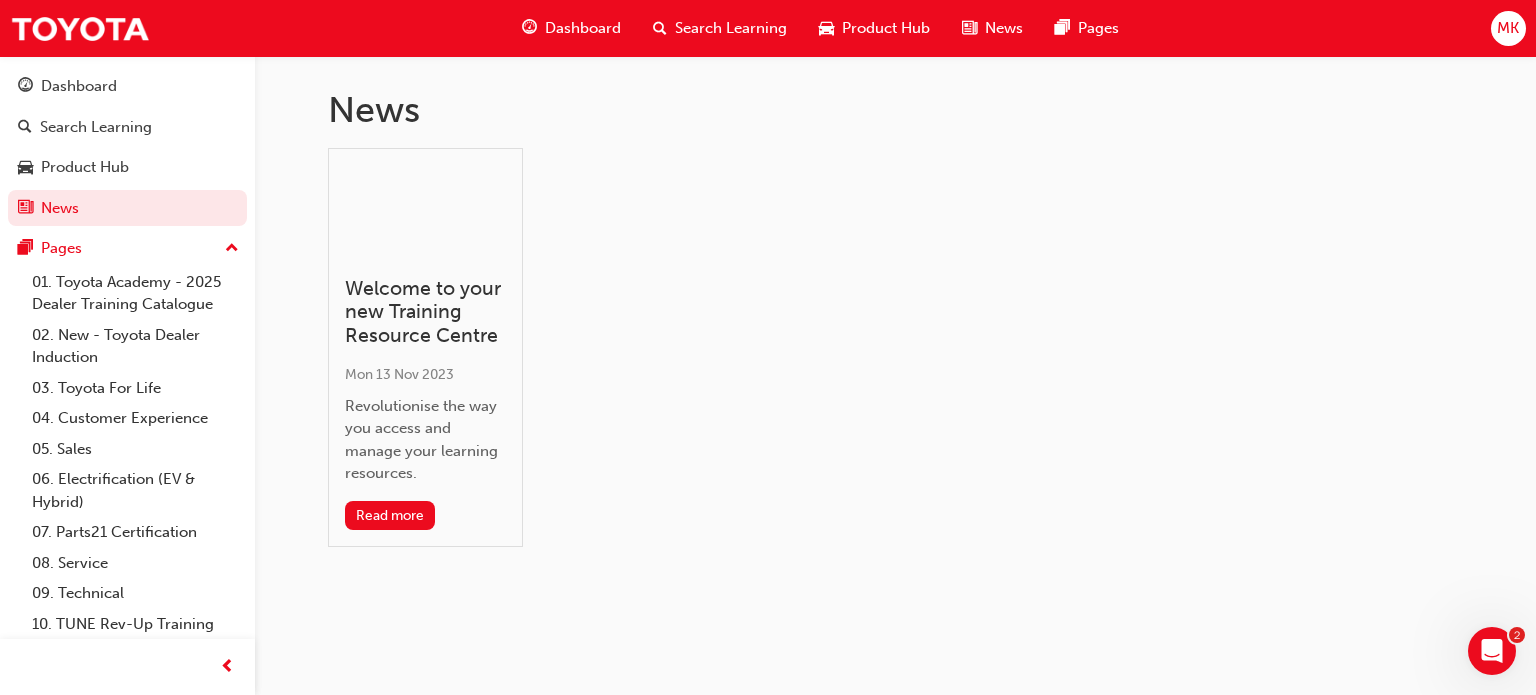 click on "Dashboard" at bounding box center (583, 28) 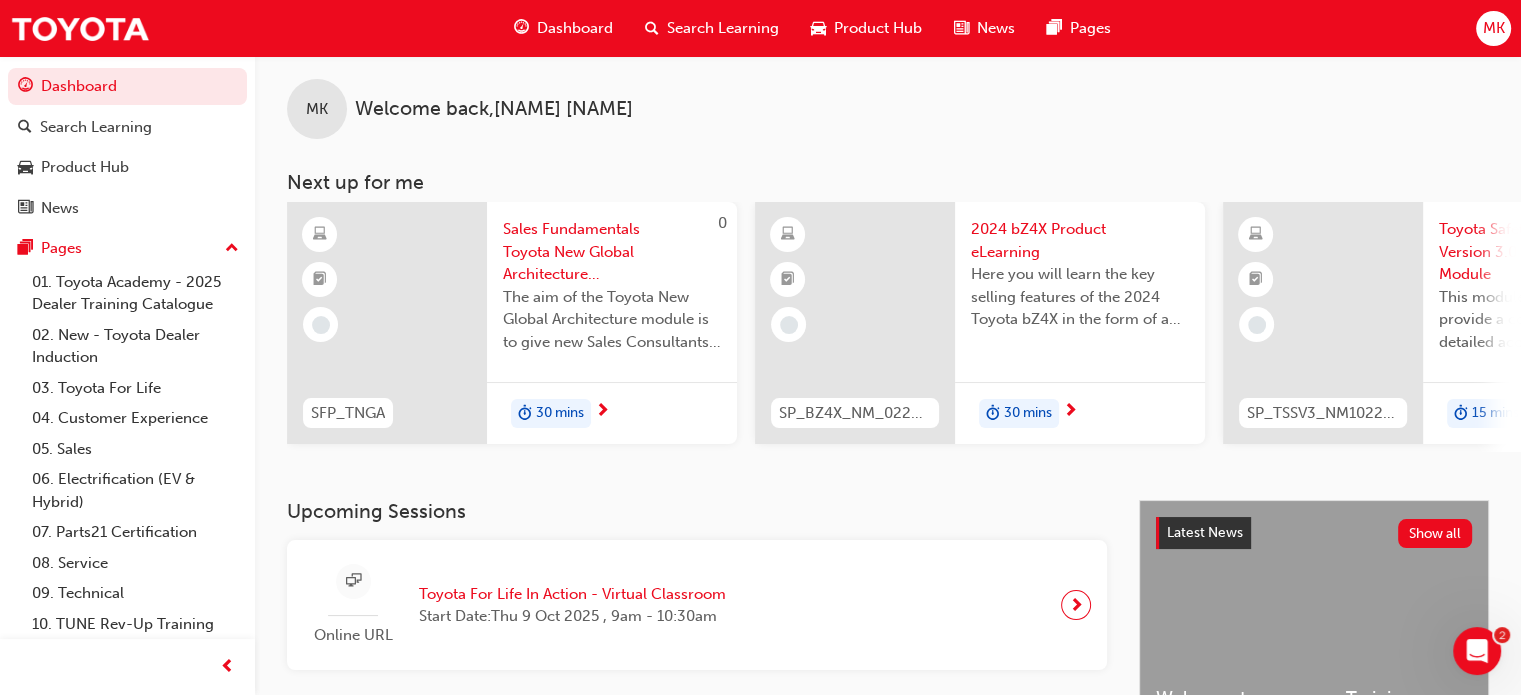 scroll, scrollTop: 0, scrollLeft: 0, axis: both 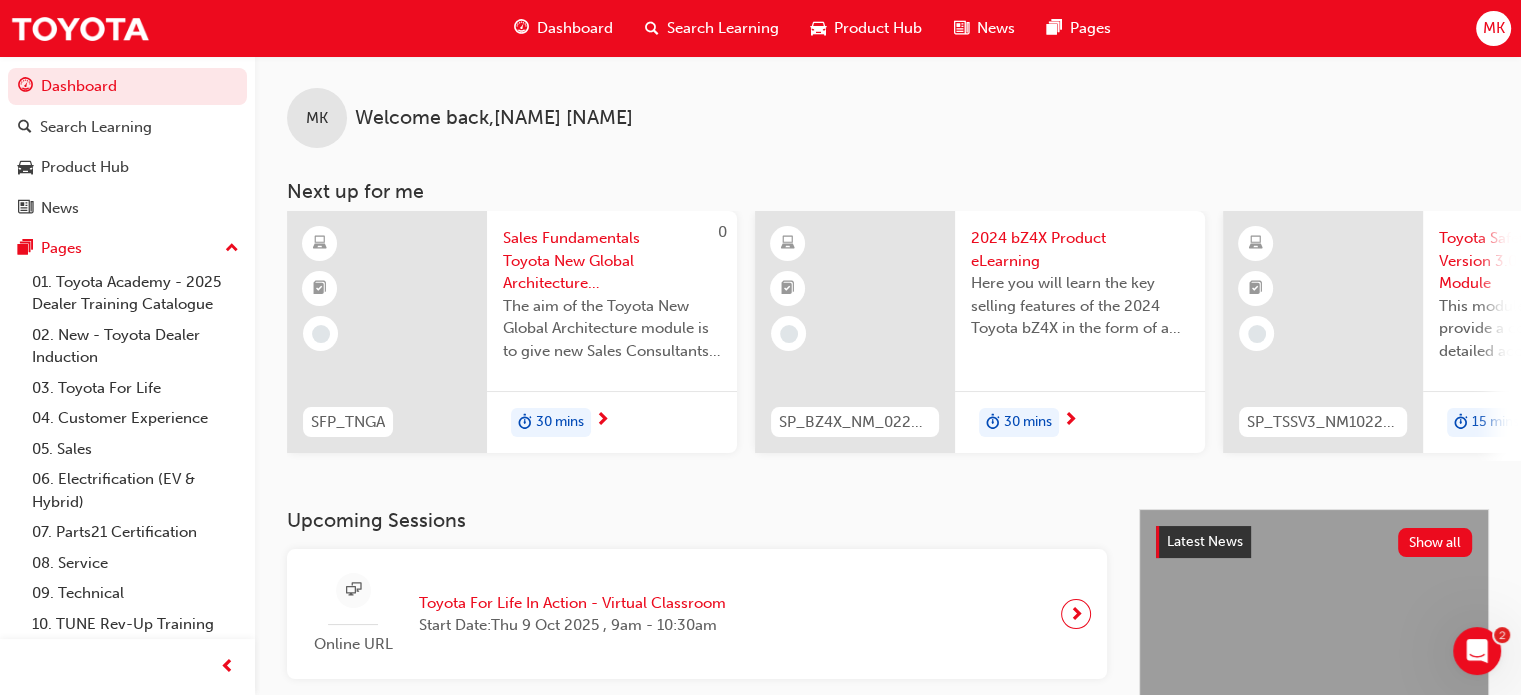 click on "Search Learning" at bounding box center [723, 28] 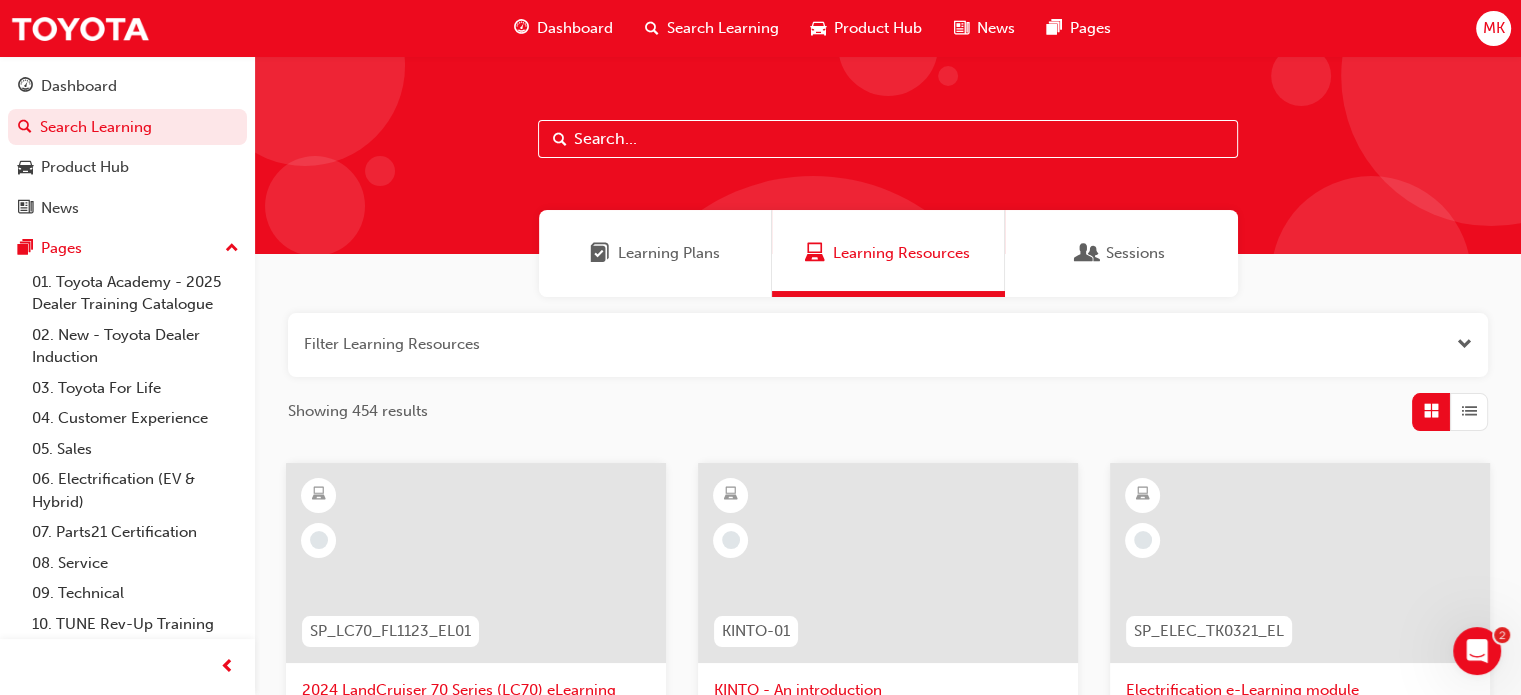 click at bounding box center [888, 139] 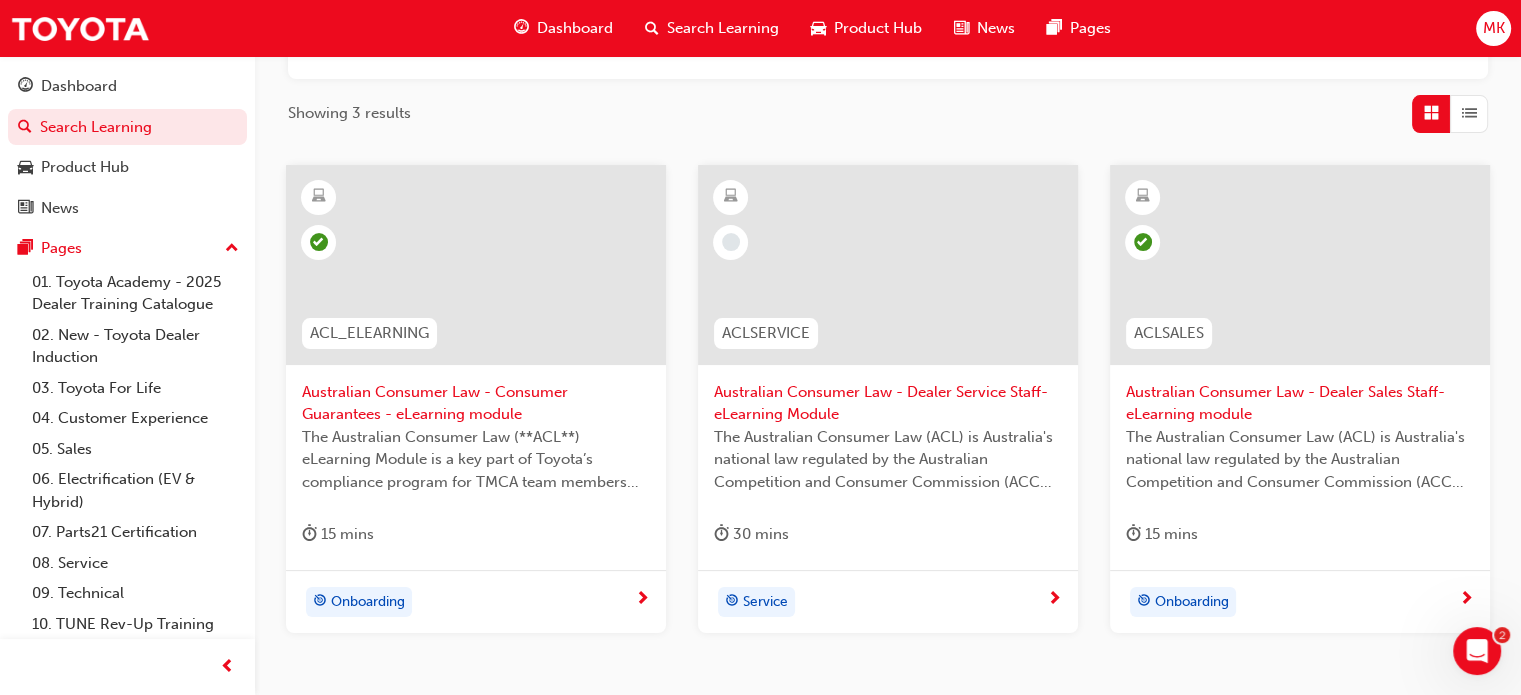scroll, scrollTop: 300, scrollLeft: 0, axis: vertical 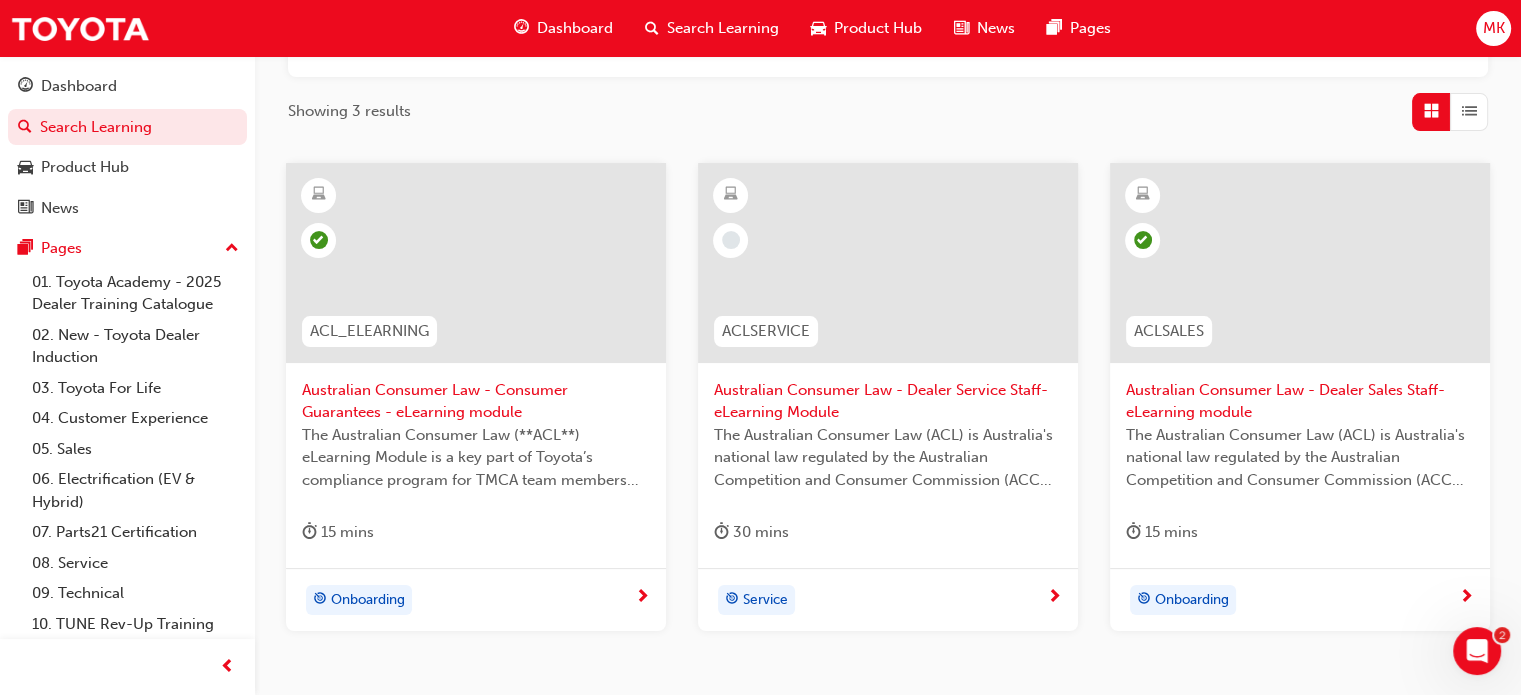 type on "AUSTRALIAN CONSUMER LAW" 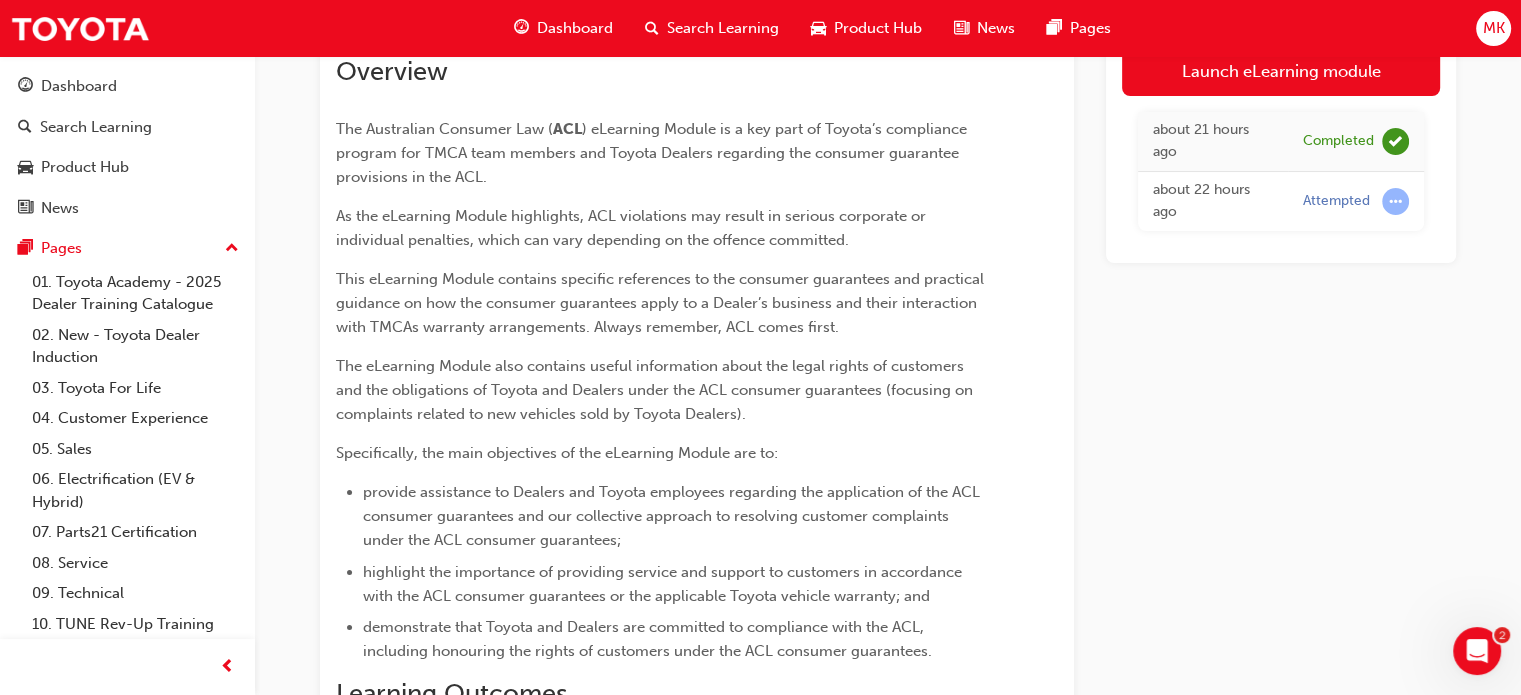 scroll, scrollTop: 0, scrollLeft: 0, axis: both 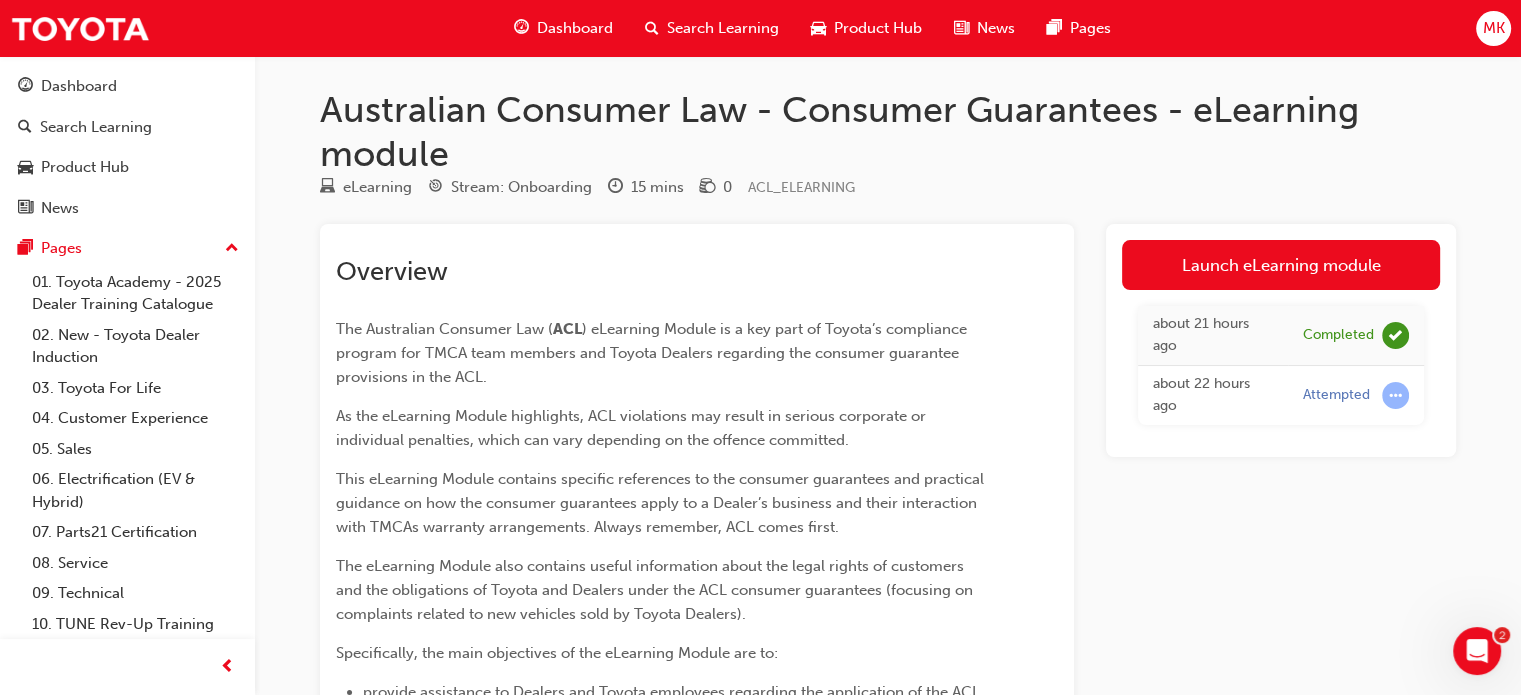 click on "Dashboard" at bounding box center (575, 28) 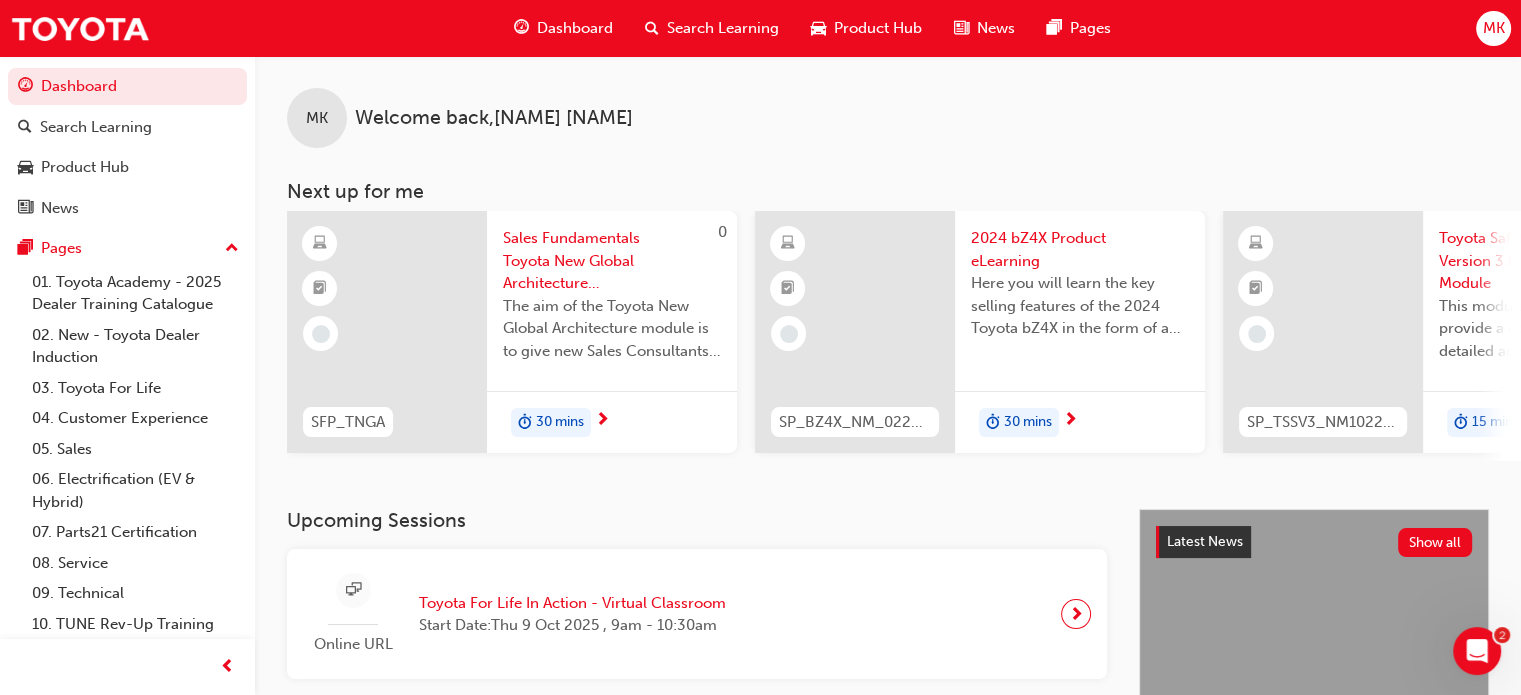 click on "Search Learning" at bounding box center (723, 28) 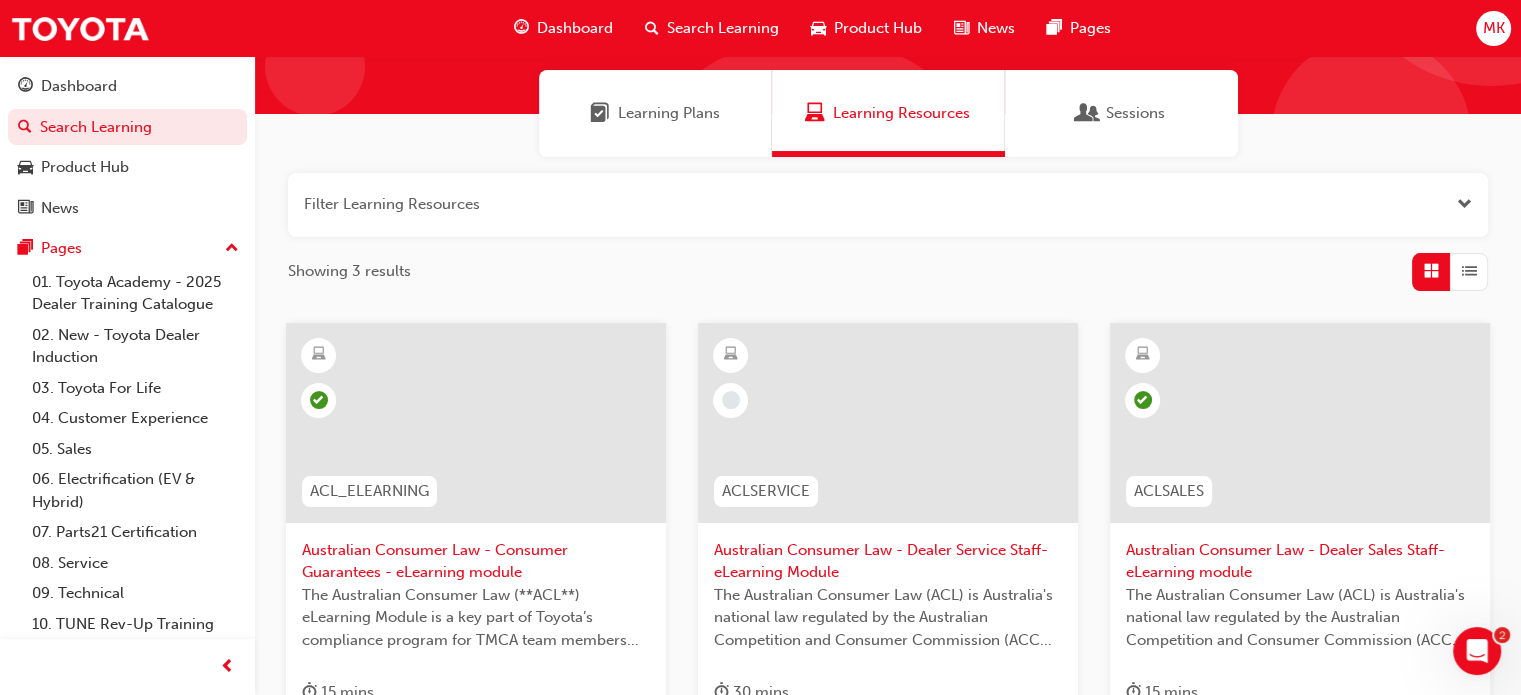 scroll, scrollTop: 0, scrollLeft: 0, axis: both 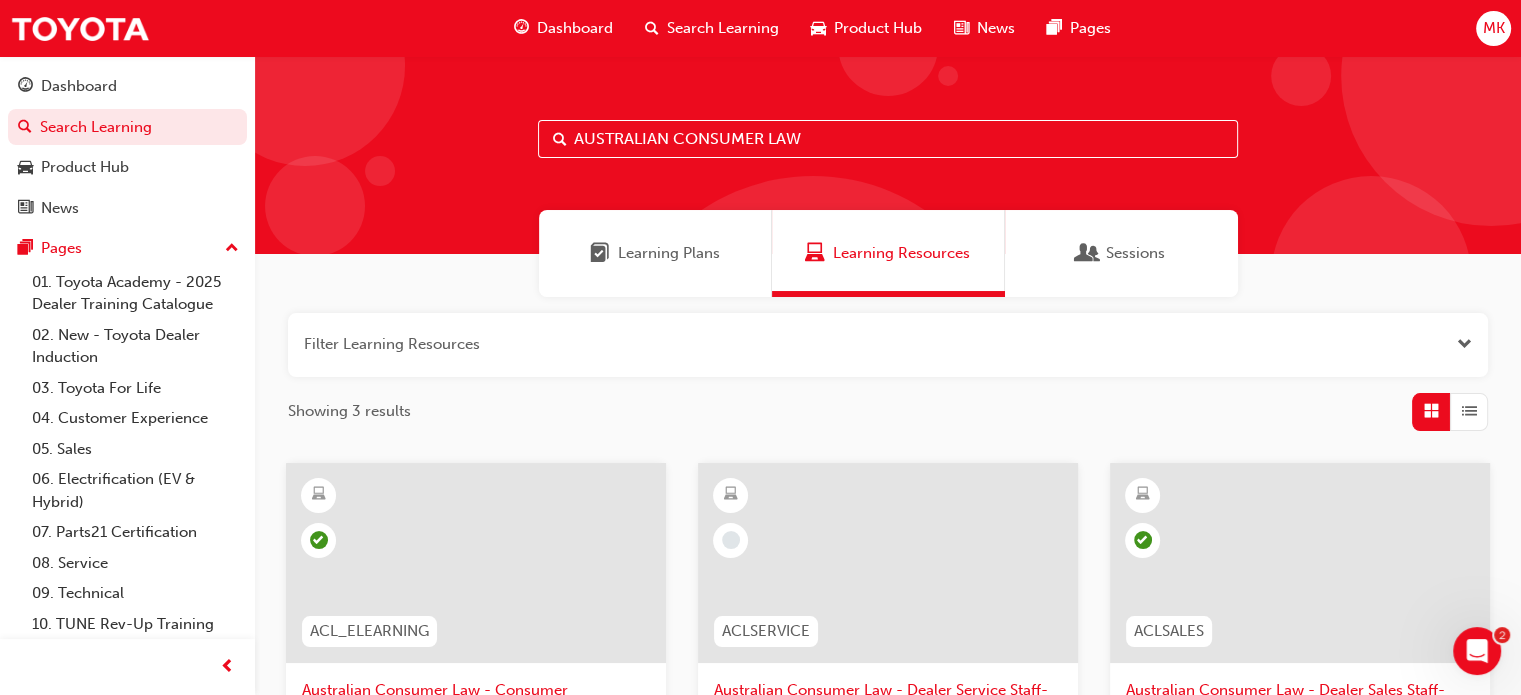 drag, startPoint x: 828, startPoint y: 127, endPoint x: -338, endPoint y: -25, distance: 1175.8656 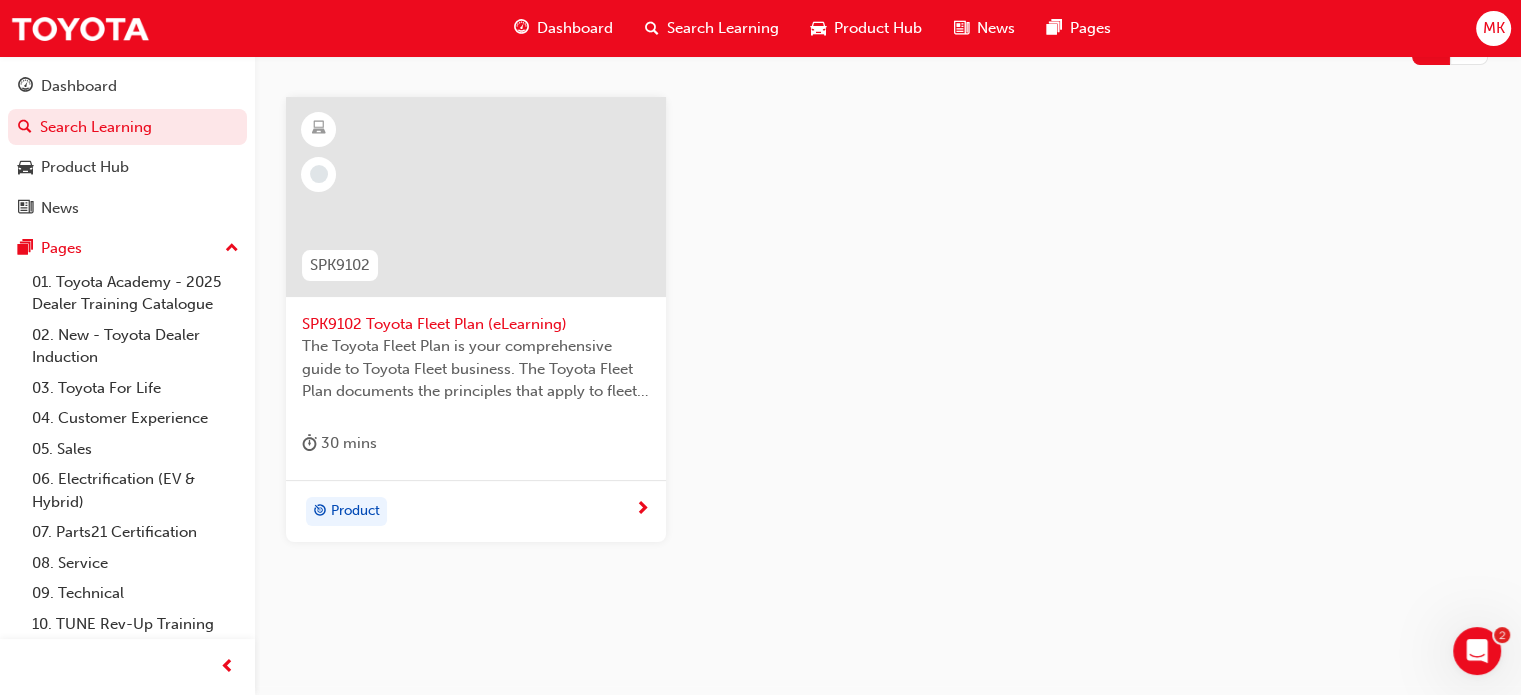 scroll, scrollTop: 400, scrollLeft: 0, axis: vertical 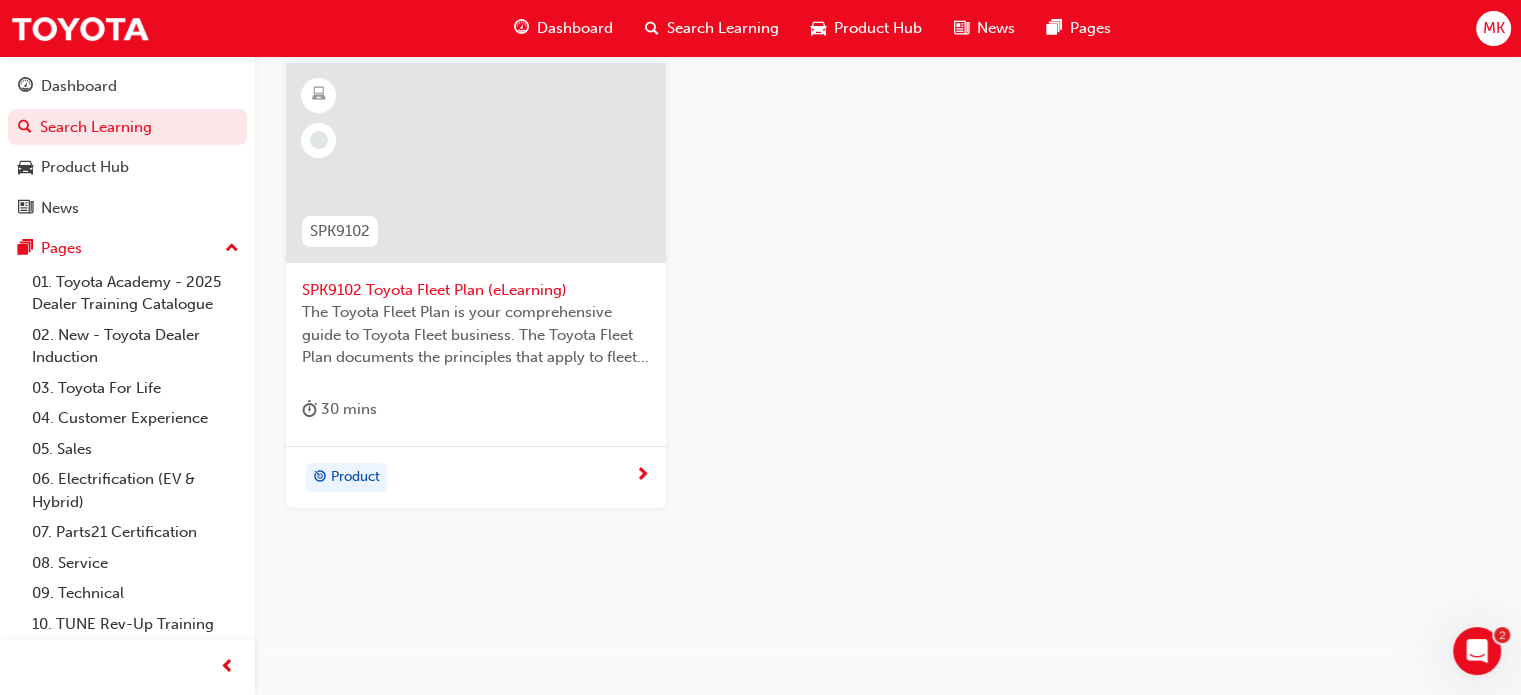 type on "TOYOTA FLEET PLAN" 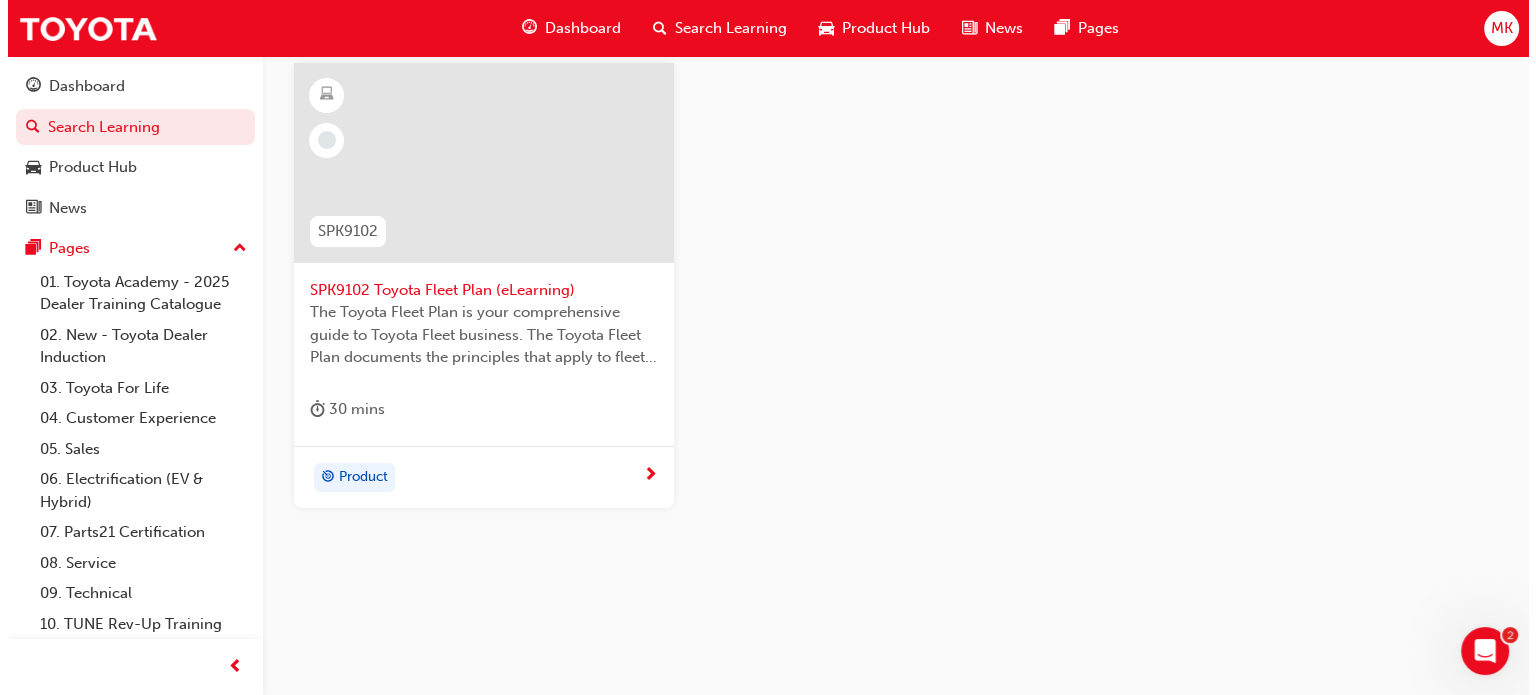 scroll, scrollTop: 0, scrollLeft: 0, axis: both 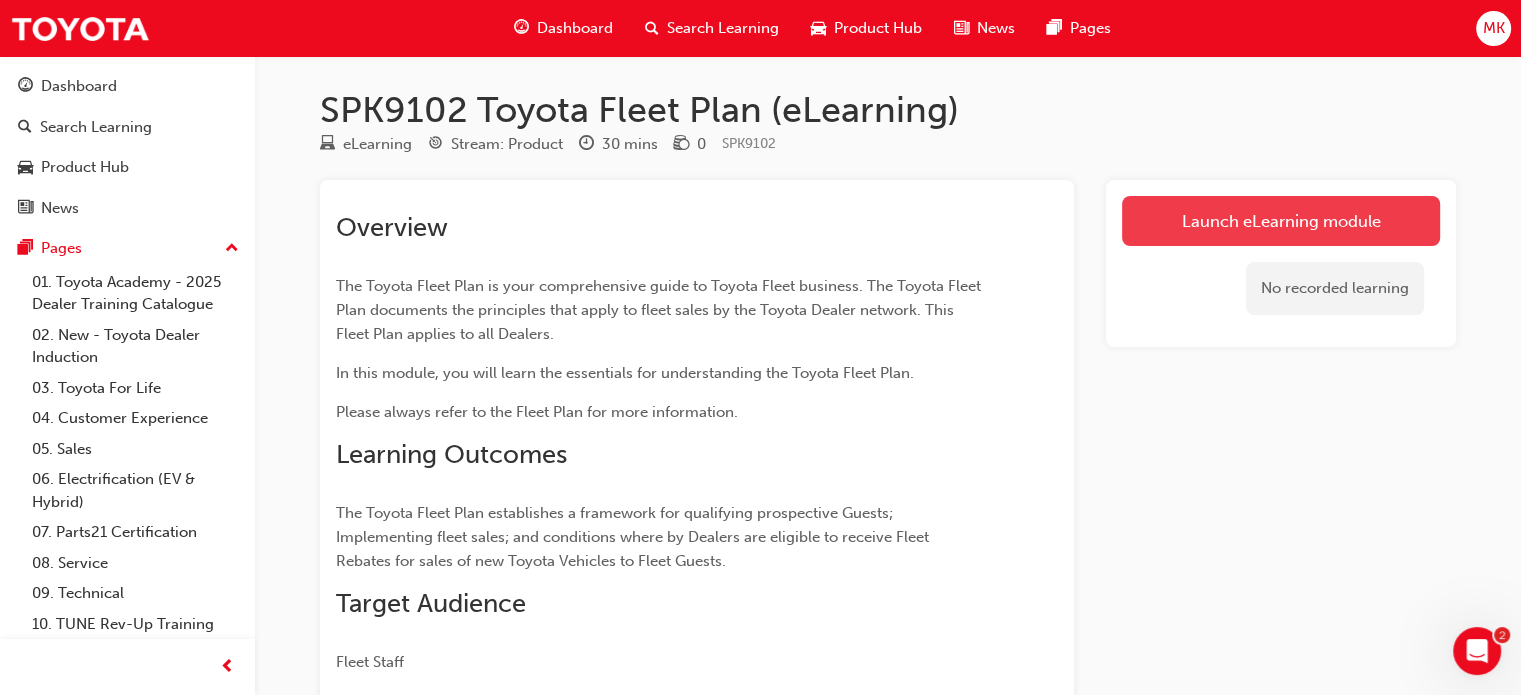 click on "Launch eLearning module" at bounding box center (1281, 221) 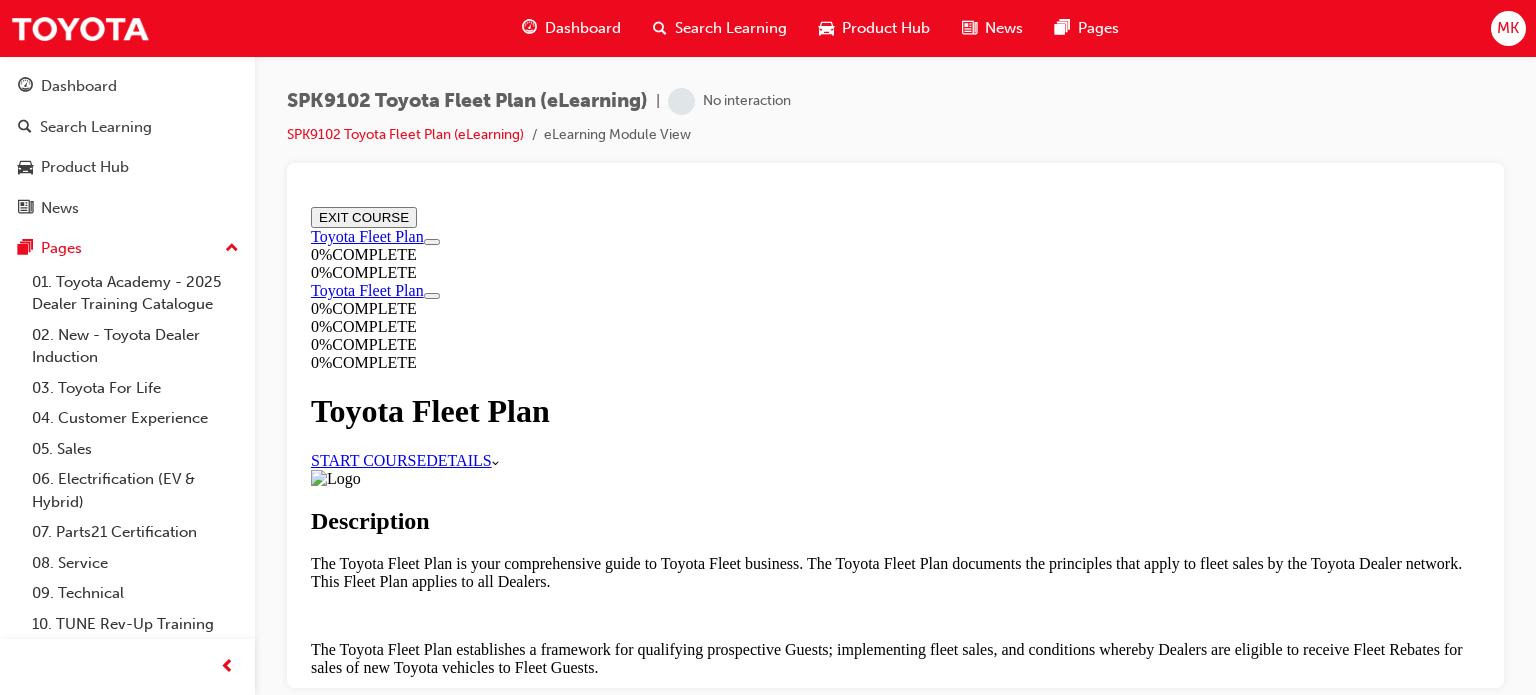 scroll, scrollTop: 0, scrollLeft: 0, axis: both 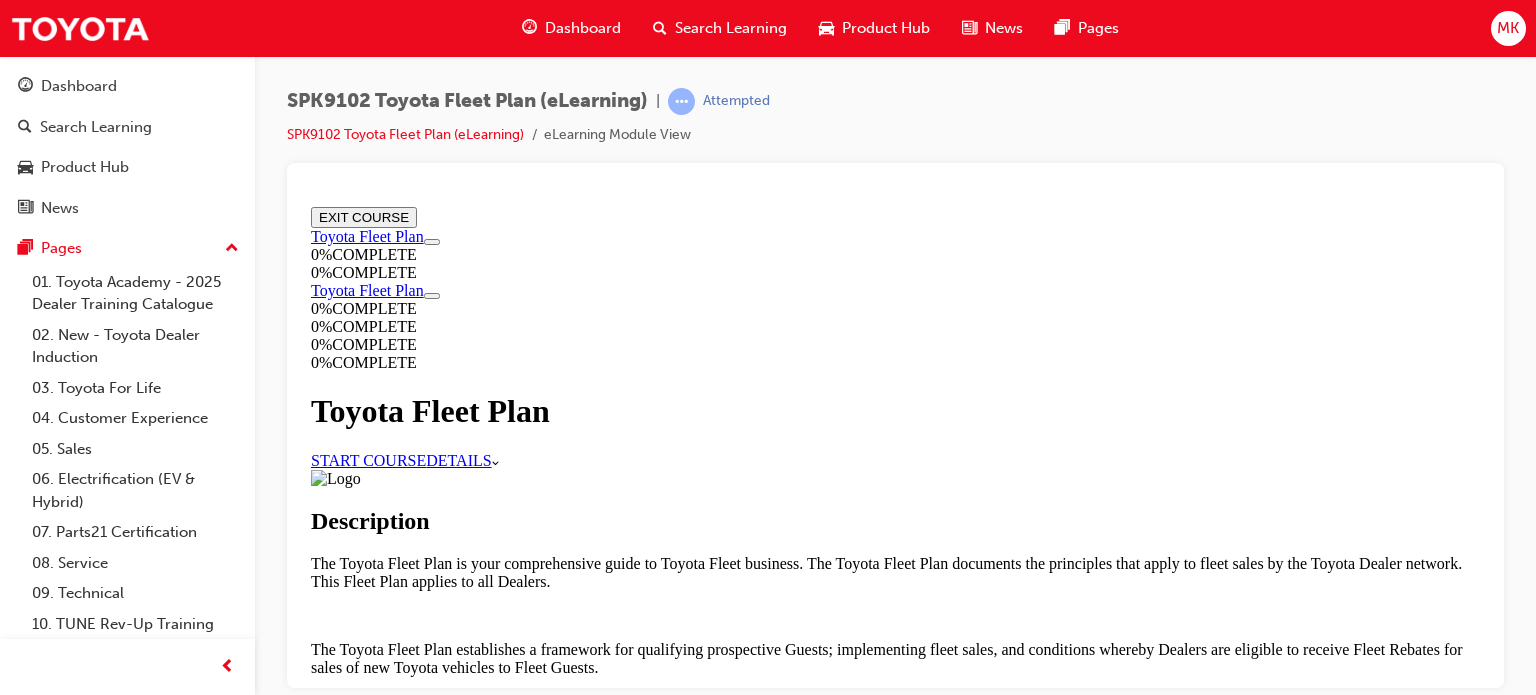 click on "START COURSE" at bounding box center [368, 459] 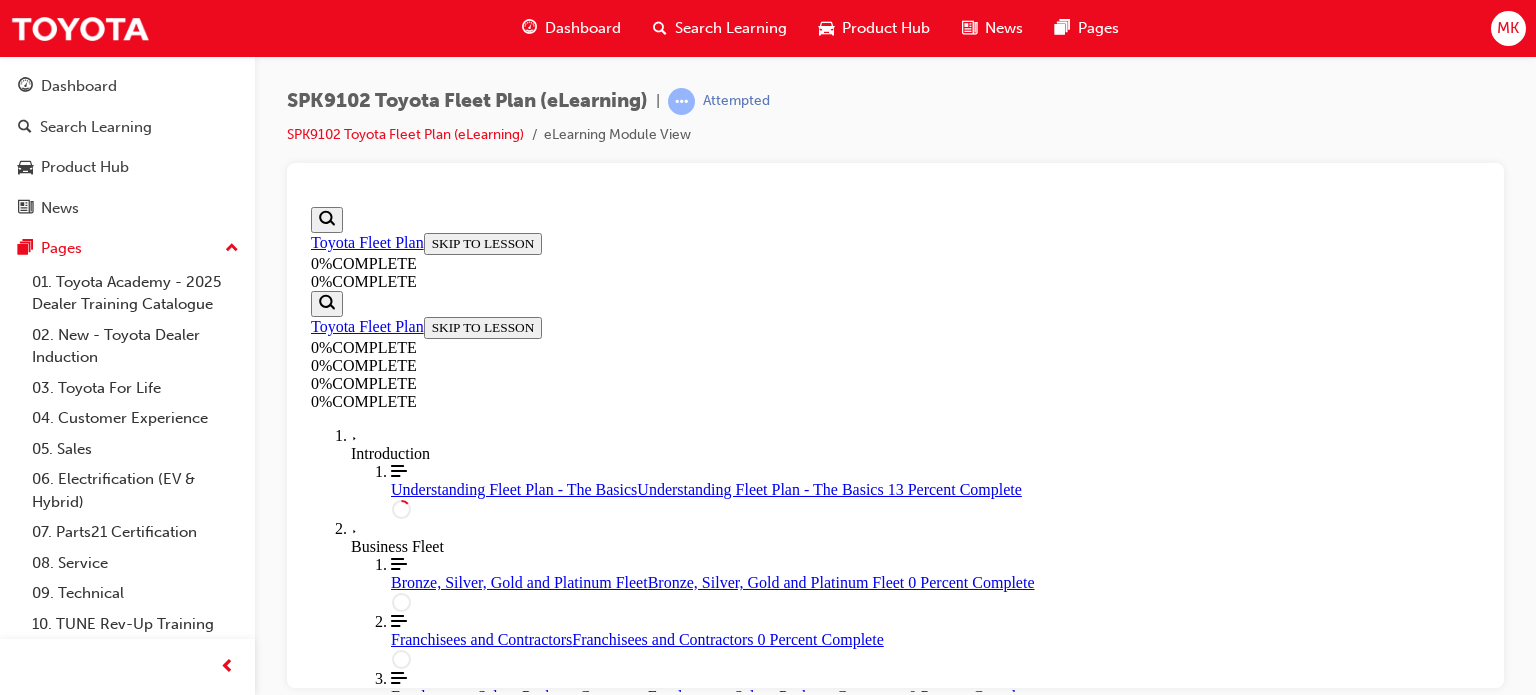 scroll, scrollTop: 369, scrollLeft: 0, axis: vertical 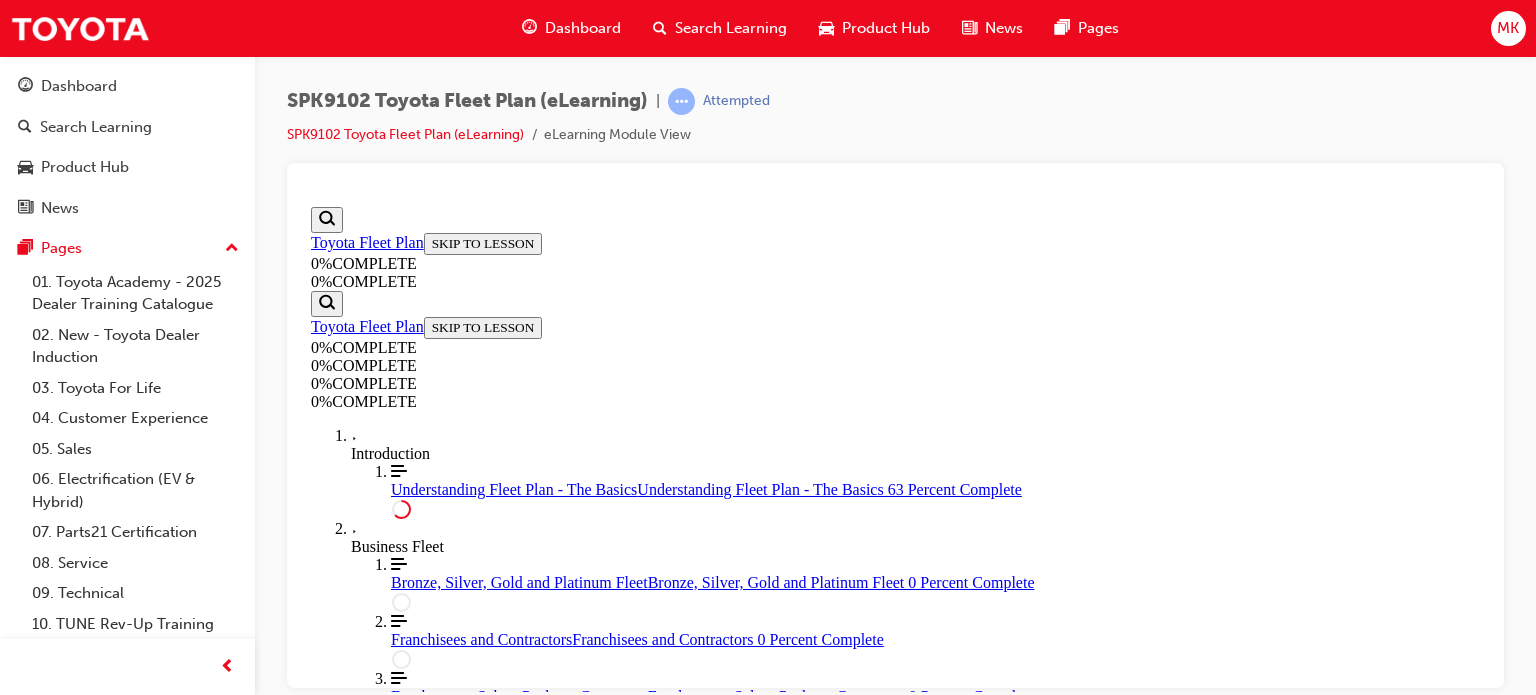 click on "START   More Caret pointing down" at bounding box center (345, 3123) 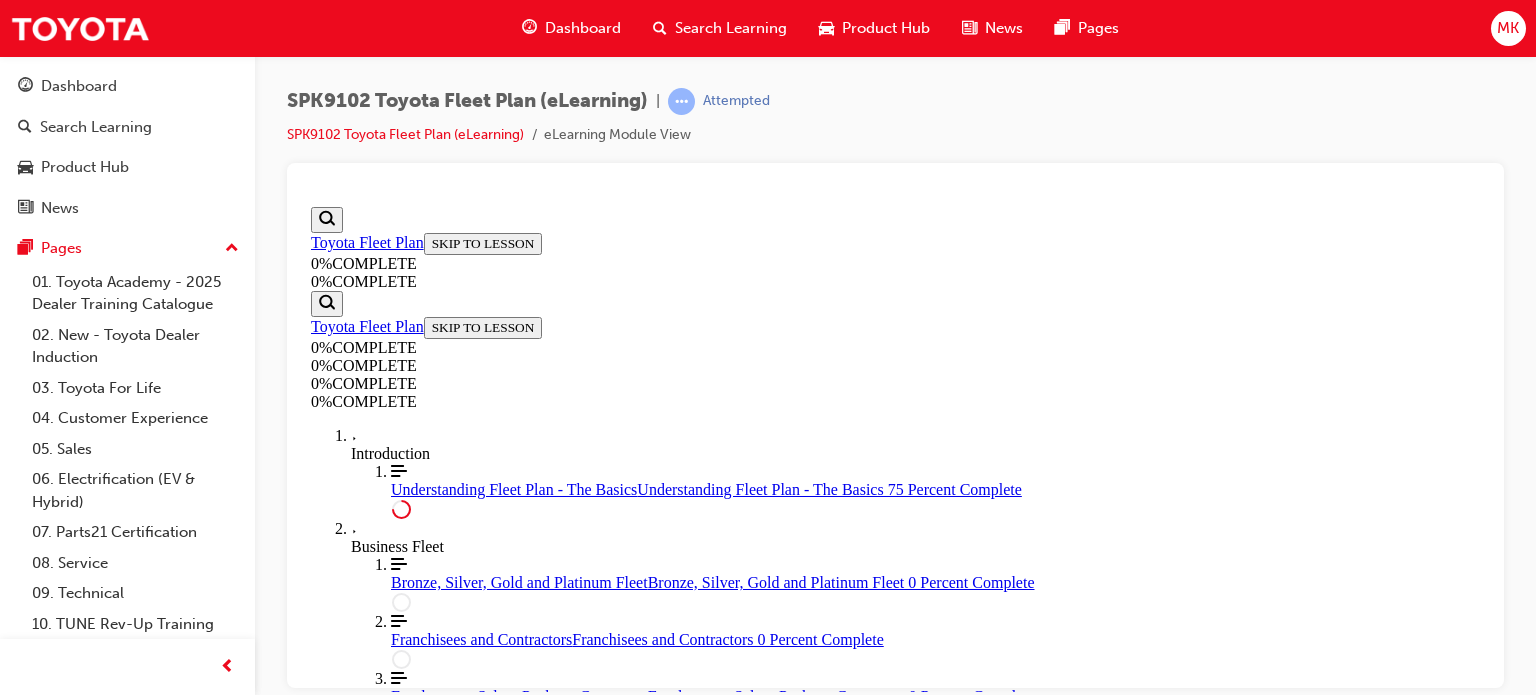 scroll, scrollTop: 3788, scrollLeft: 0, axis: vertical 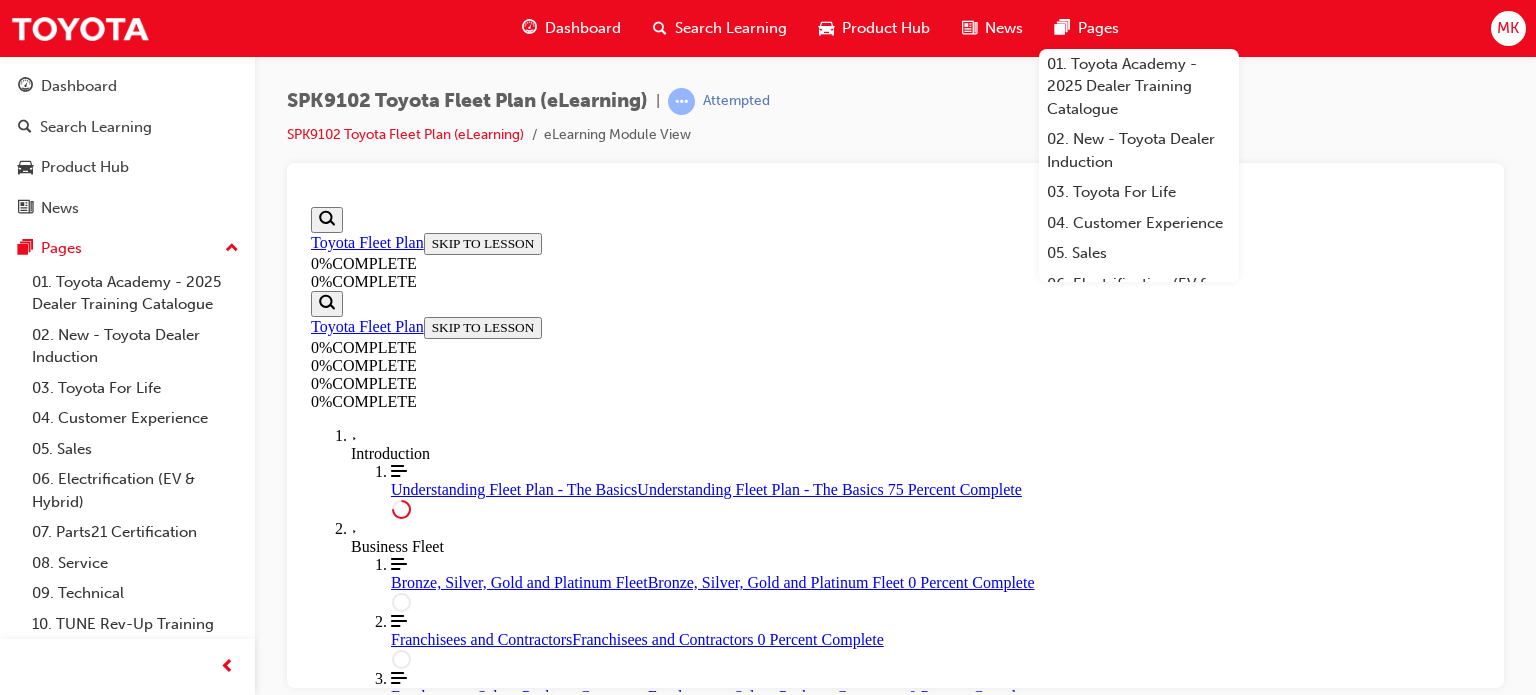click at bounding box center [426, 3848] 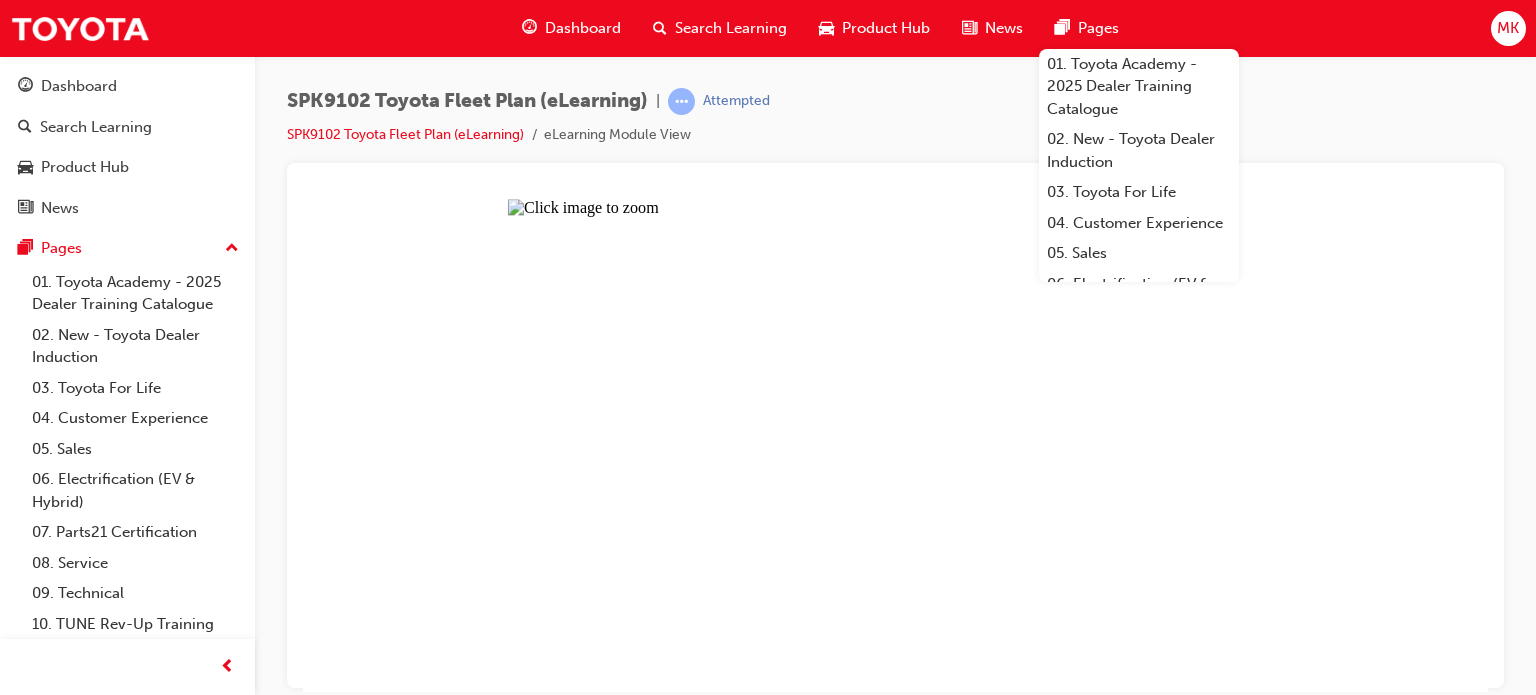 click at bounding box center (895, 444) 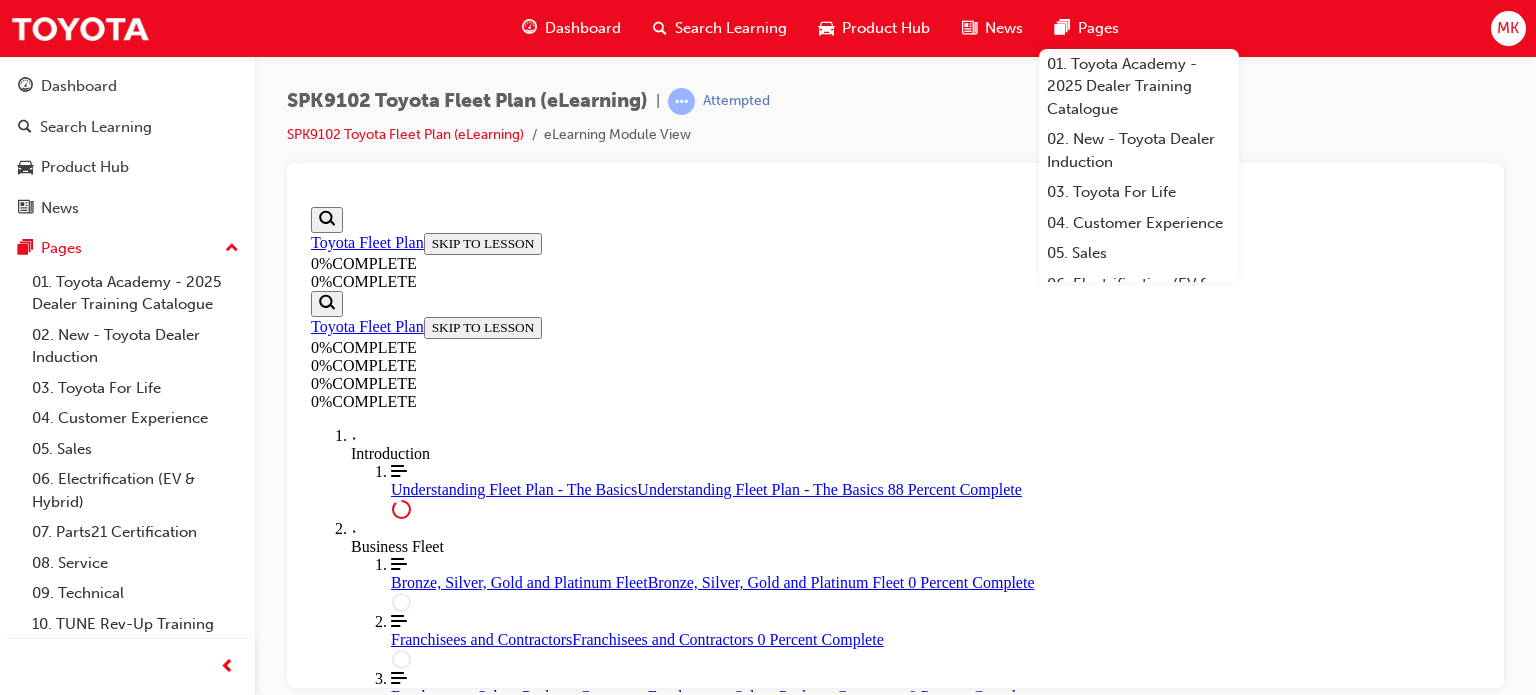 scroll, scrollTop: 4188, scrollLeft: 0, axis: vertical 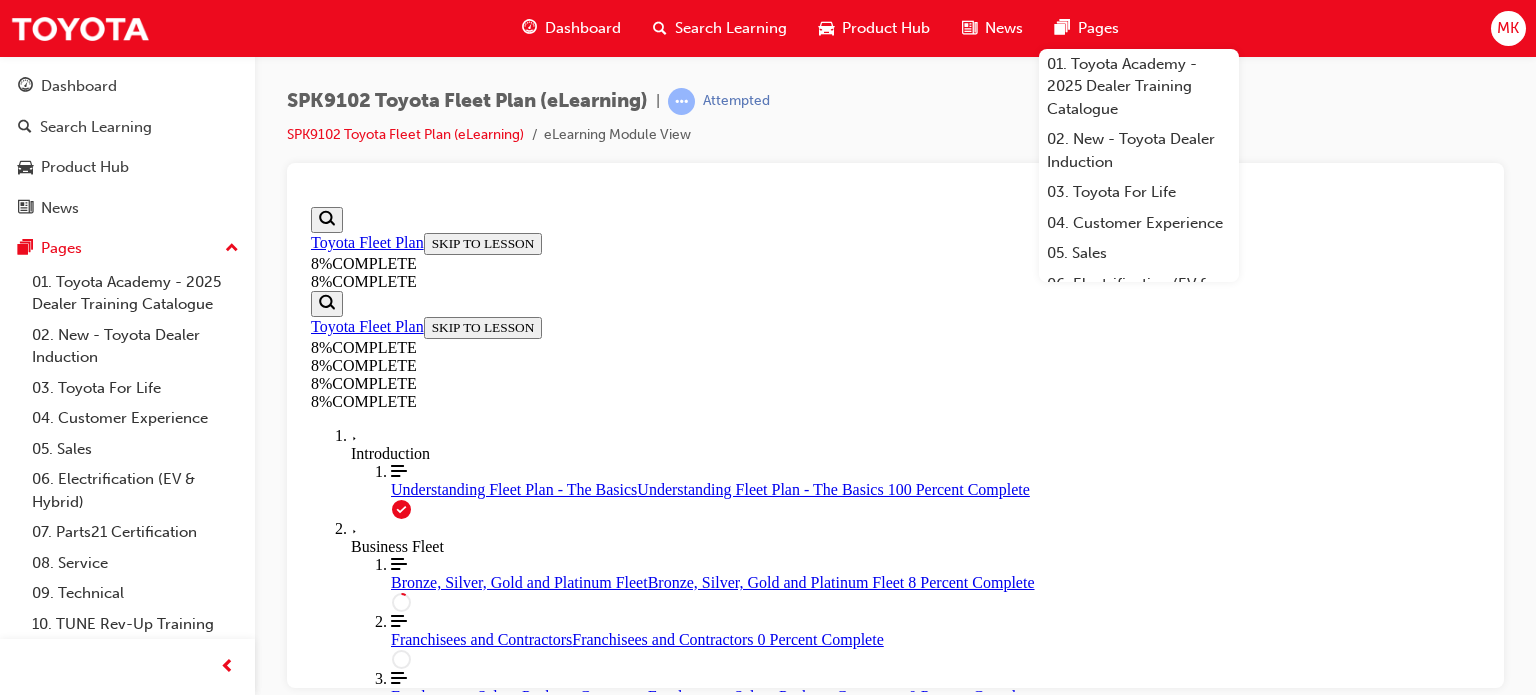 click on "Bronze Fleet (ABN/ACN Holders)" at bounding box center [895, 1592] 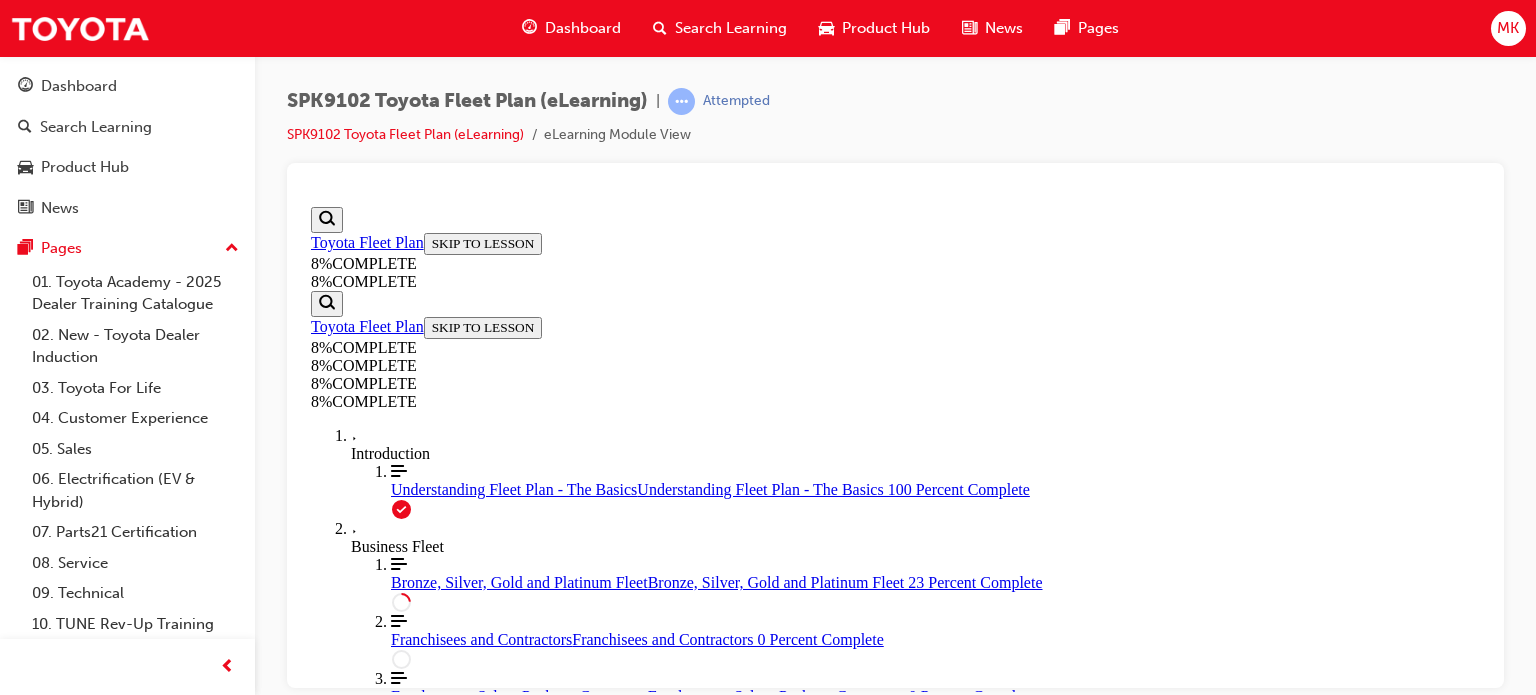 scroll, scrollTop: 1269, scrollLeft: 0, axis: vertical 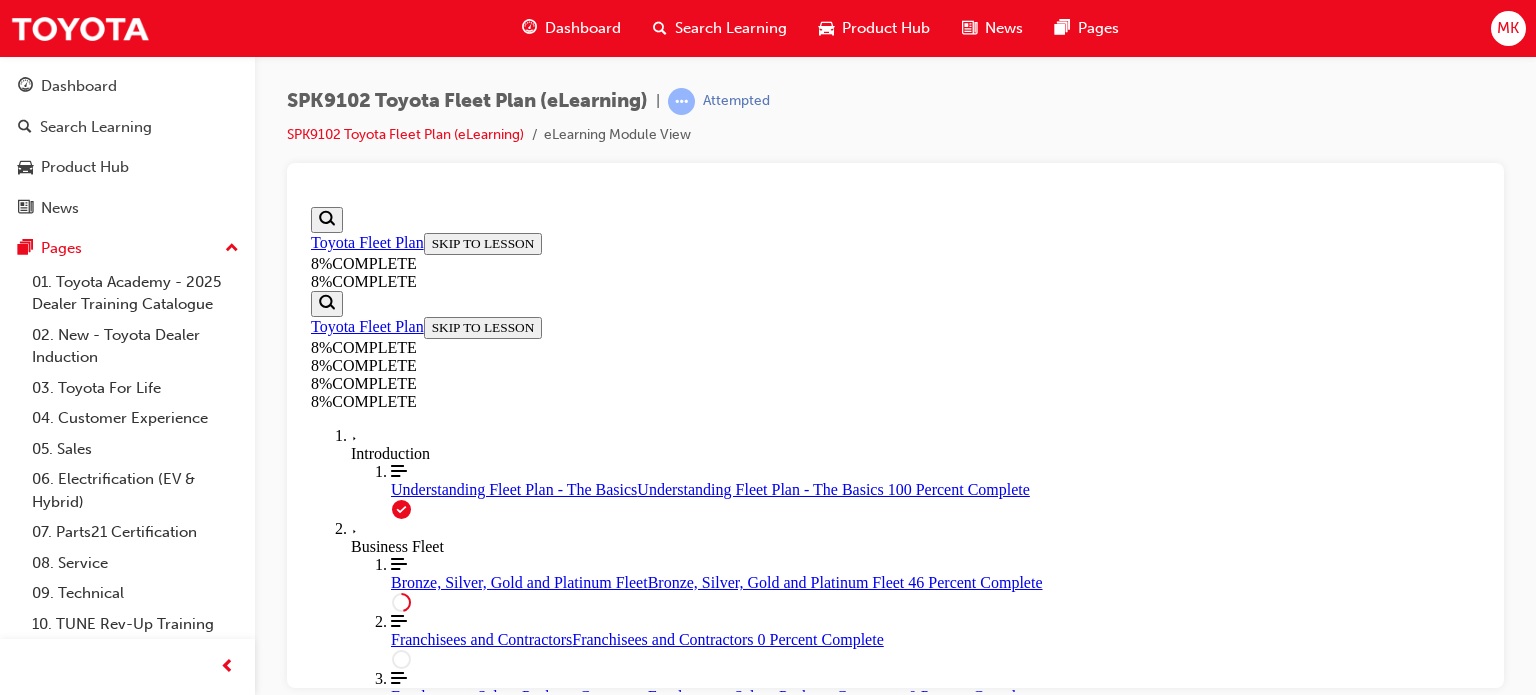 drag, startPoint x: 845, startPoint y: 554, endPoint x: 984, endPoint y: 405, distance: 203.76947 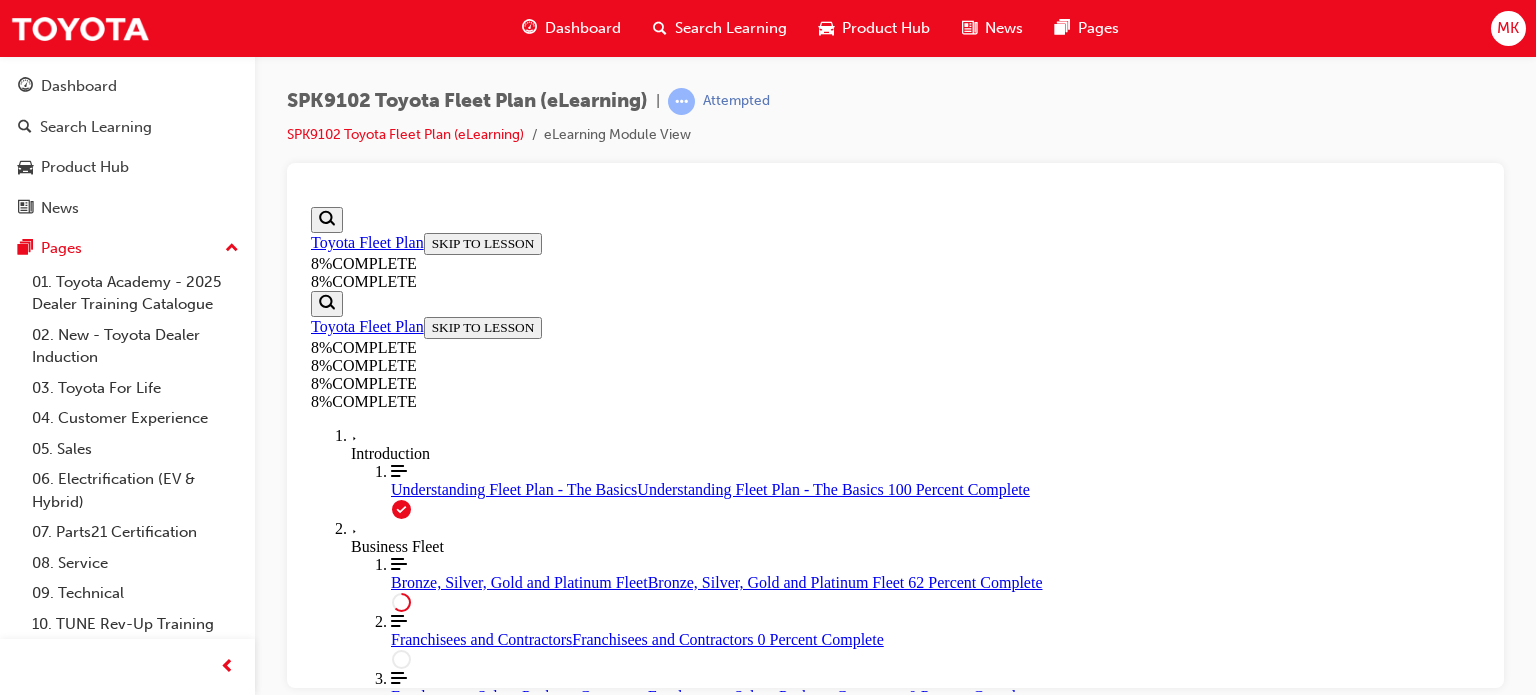 scroll, scrollTop: 6956, scrollLeft: 0, axis: vertical 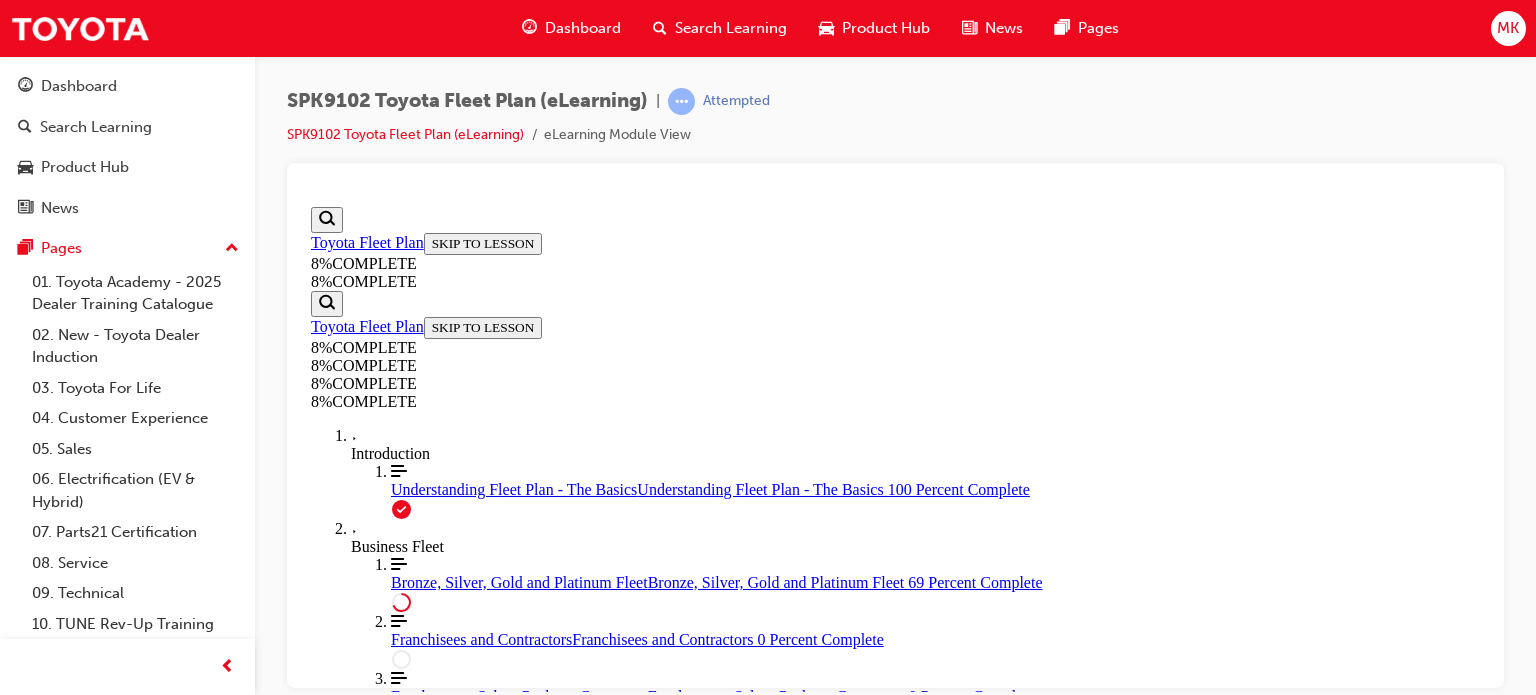 drag, startPoint x: 972, startPoint y: 340, endPoint x: 975, endPoint y: 563, distance: 223.02017 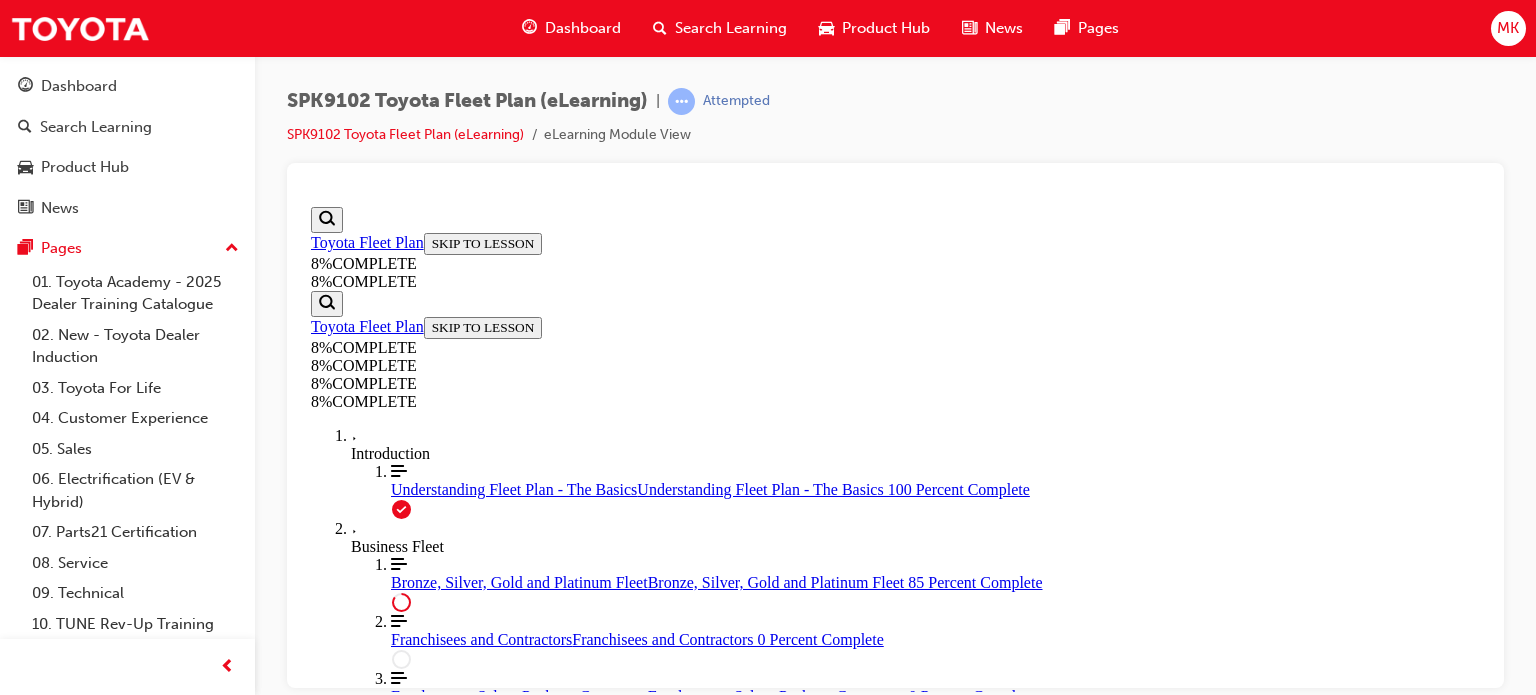 scroll, scrollTop: 9076, scrollLeft: 0, axis: vertical 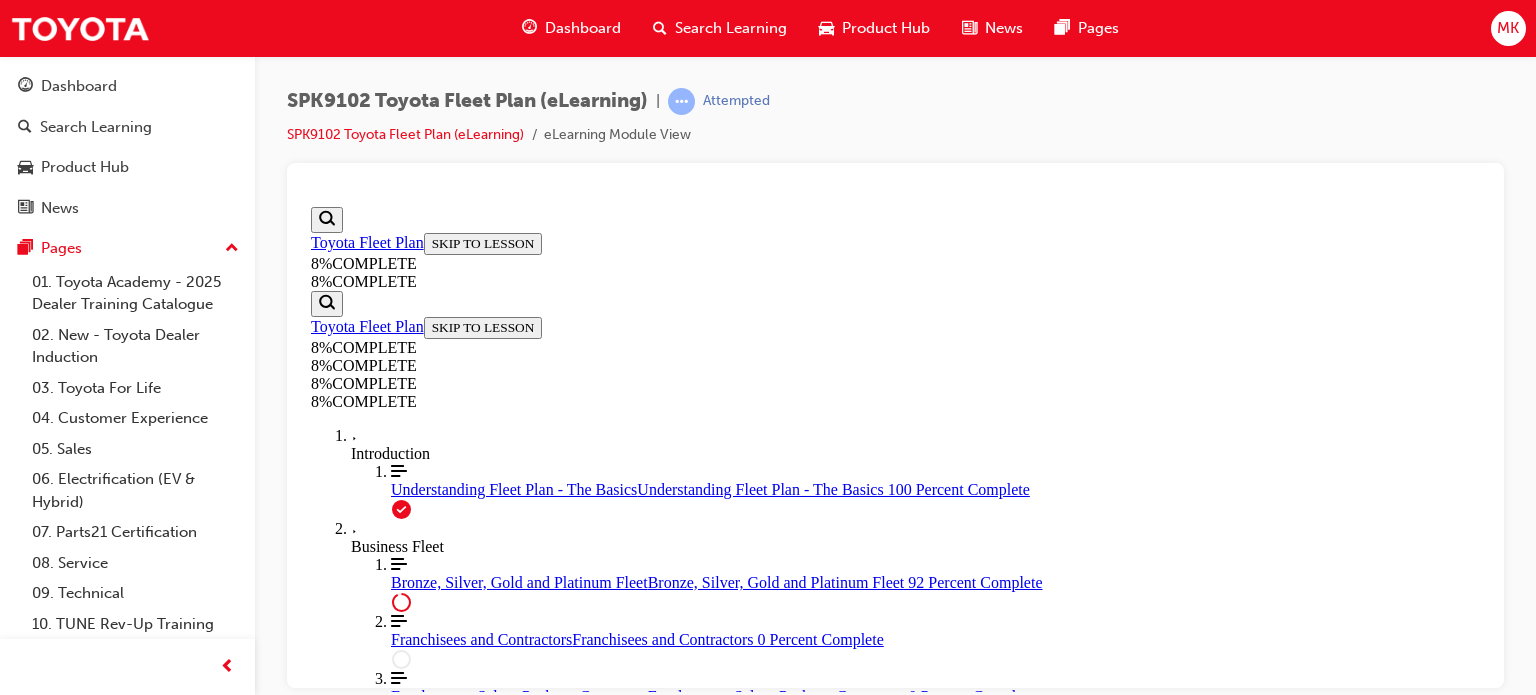 drag, startPoint x: 878, startPoint y: 466, endPoint x: 958, endPoint y: 466, distance: 80 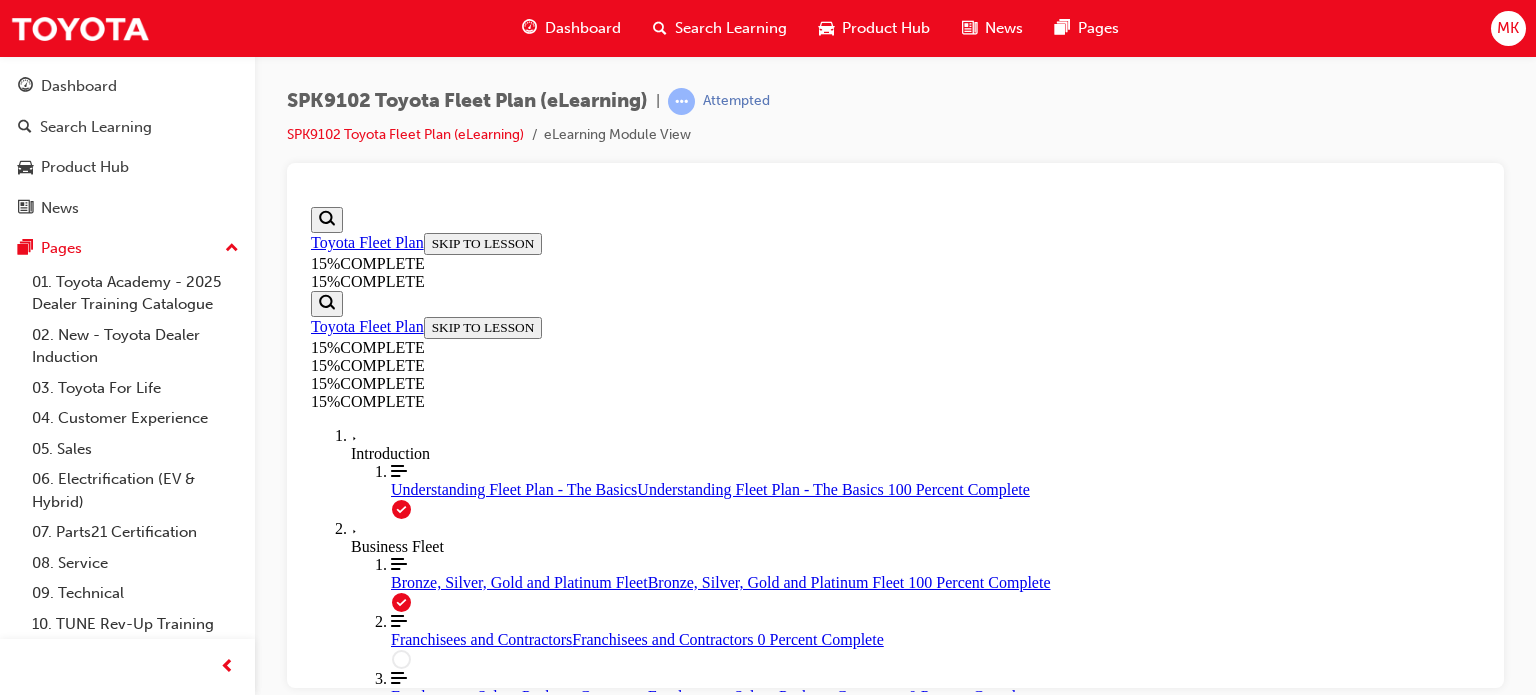 scroll, scrollTop: 0, scrollLeft: 0, axis: both 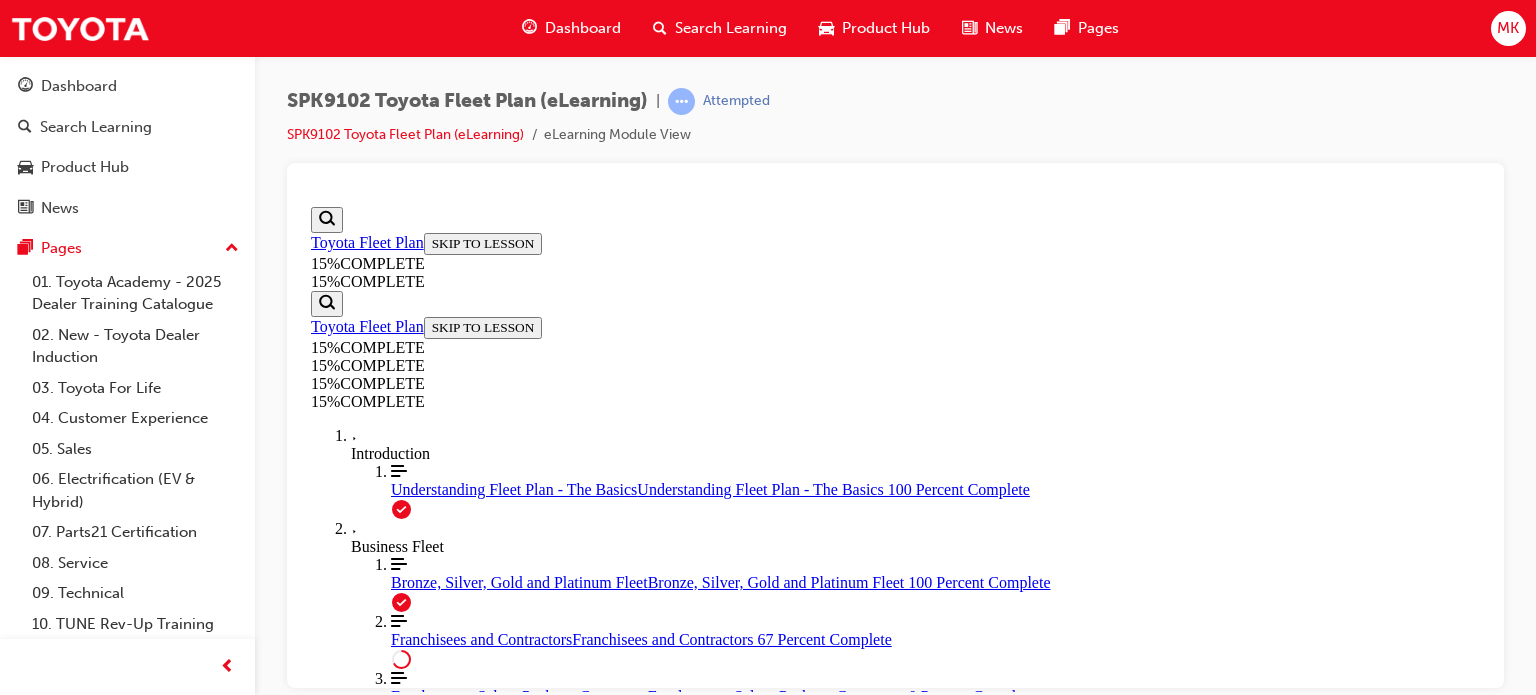 click on "CONTINUE" at bounding box center (354, 2014) 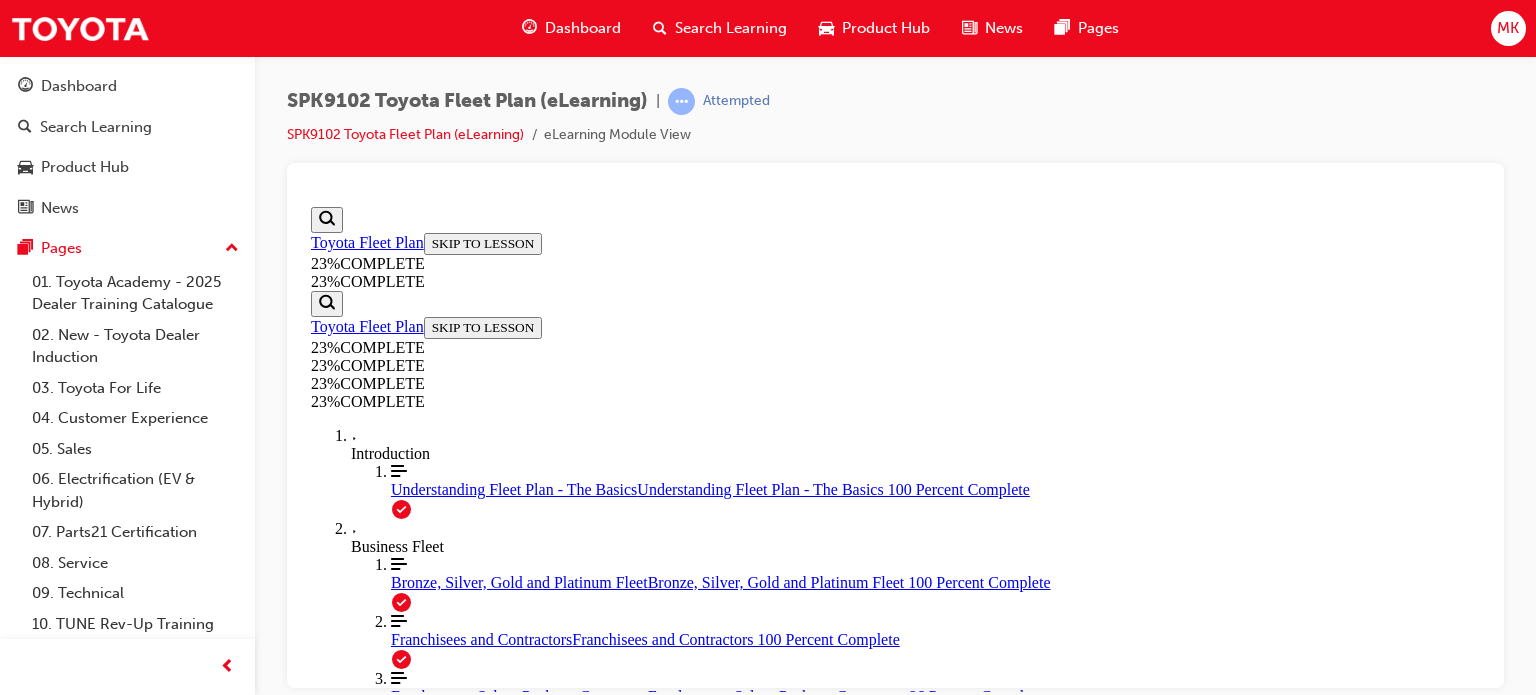 scroll, scrollTop: 2469, scrollLeft: 0, axis: vertical 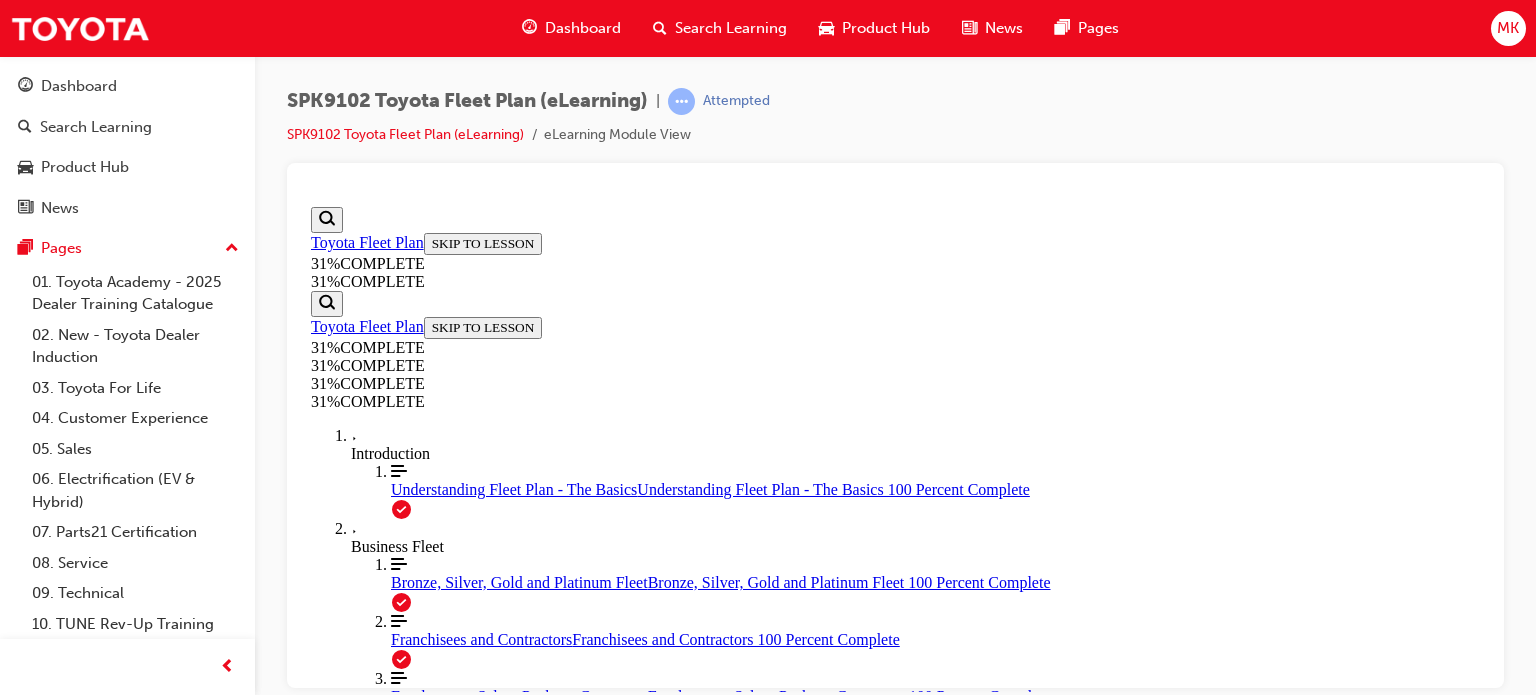 click on "Dealer Demonstrators +" at bounding box center [895, 1764] 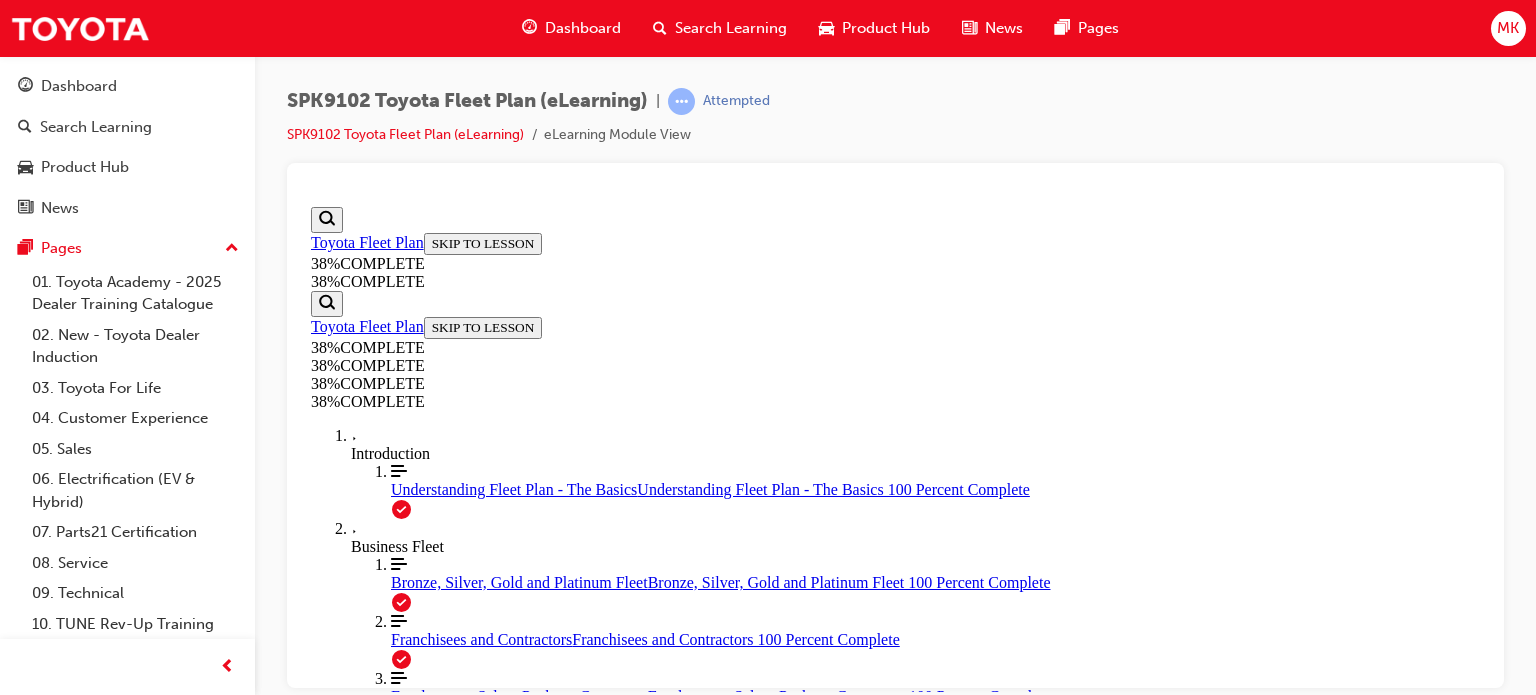 scroll, scrollTop: 0, scrollLeft: 0, axis: both 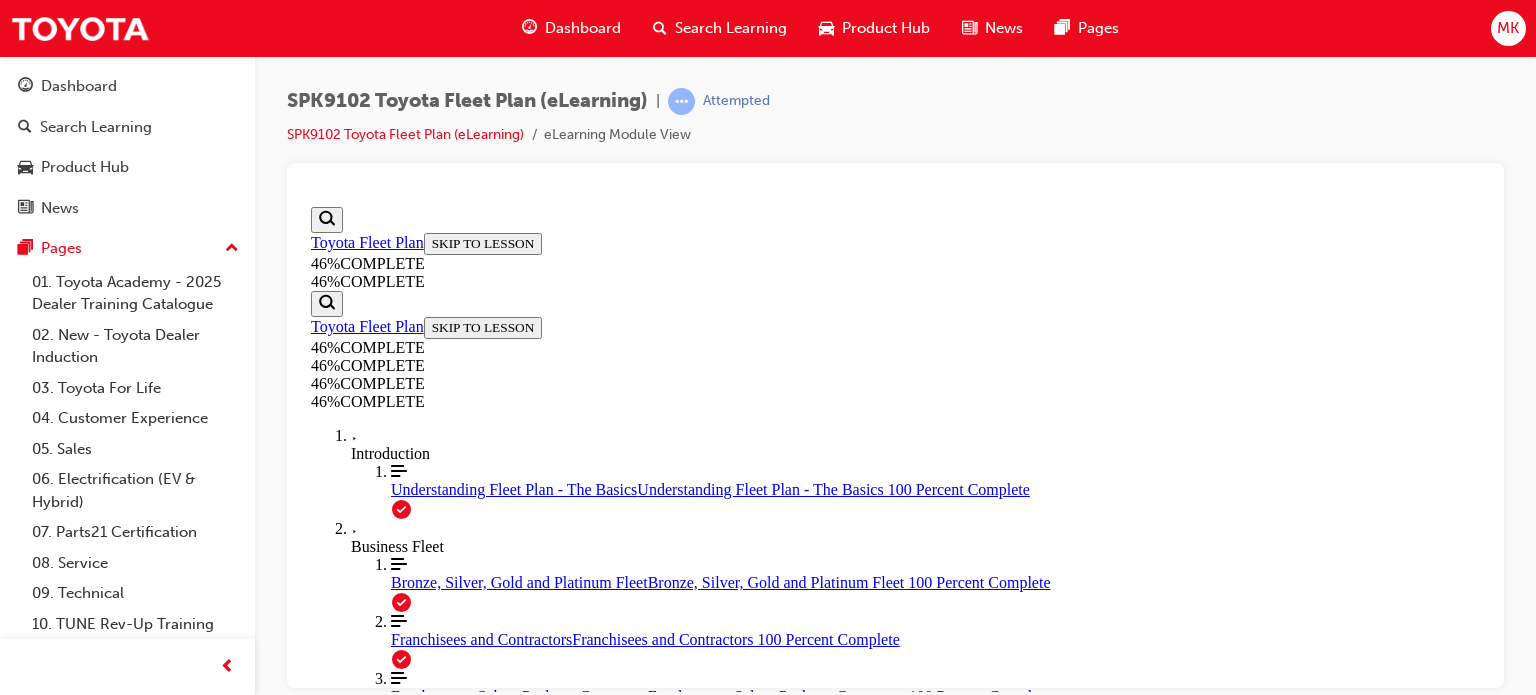click at bounding box center [399, 3665] 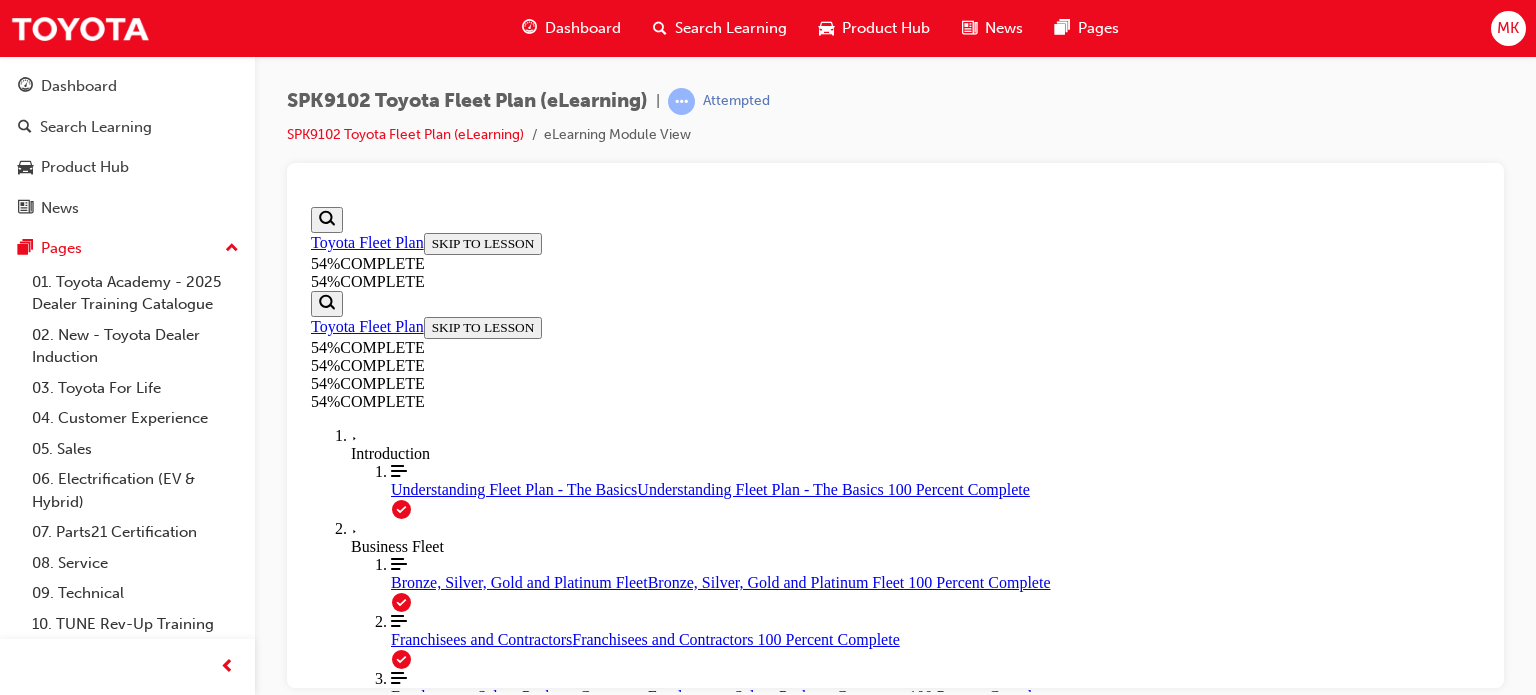 scroll, scrollTop: 1112, scrollLeft: 0, axis: vertical 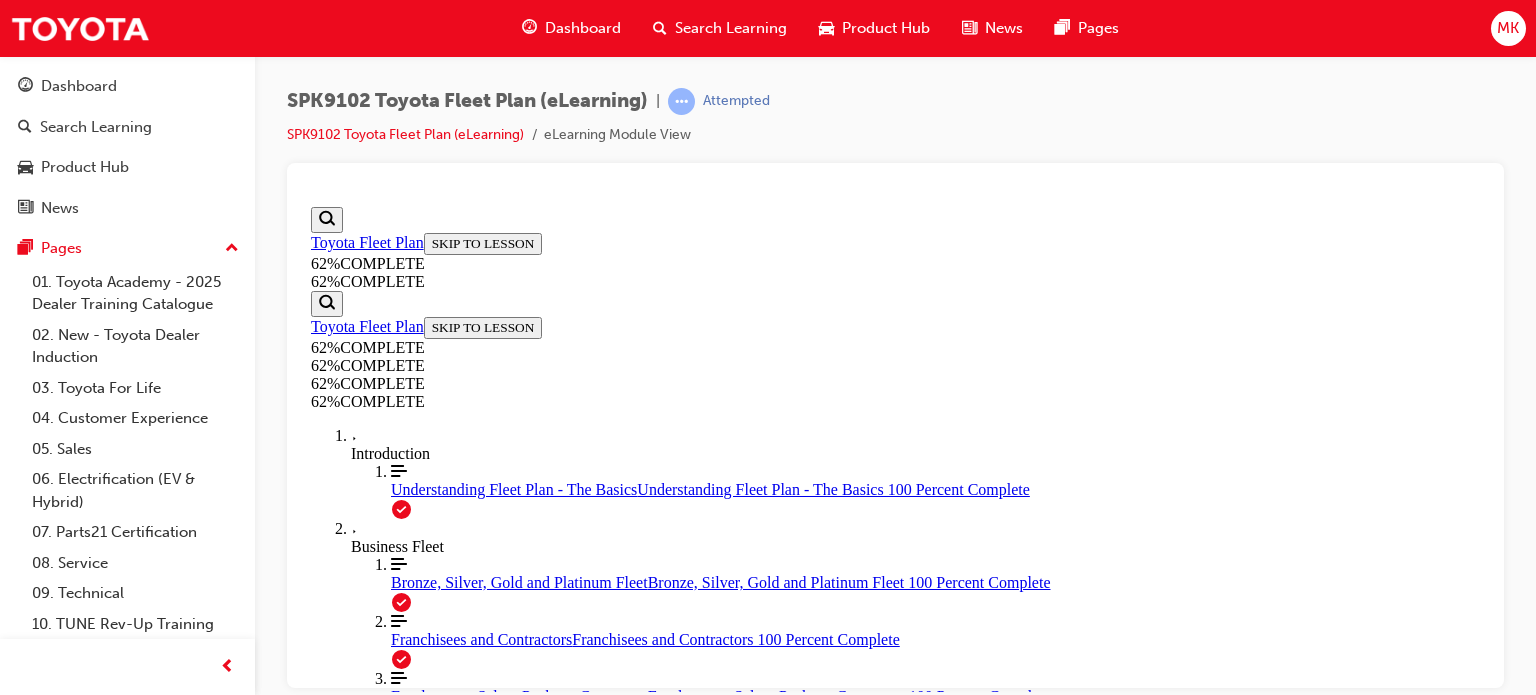 click on "myFleet Registration" at bounding box center (895, 1940) 